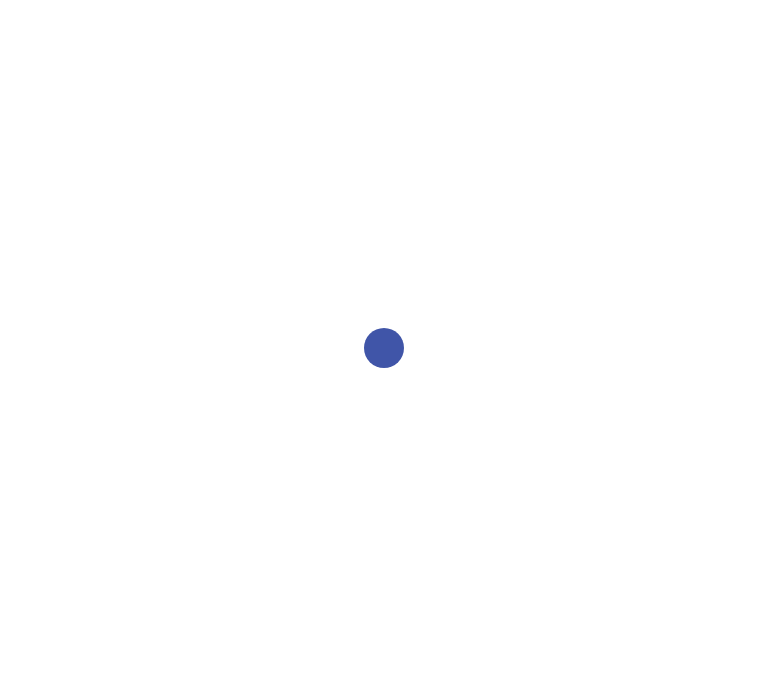 scroll, scrollTop: 0, scrollLeft: 0, axis: both 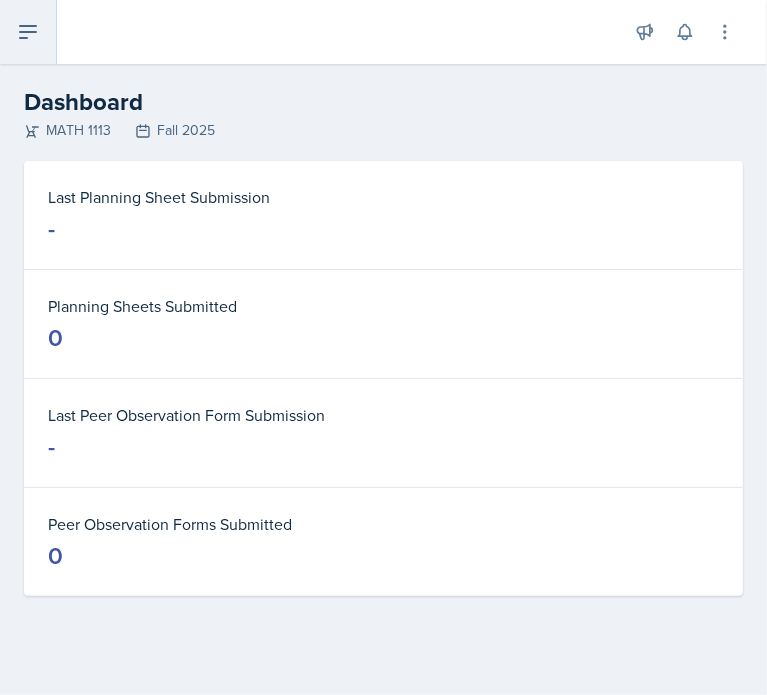 click 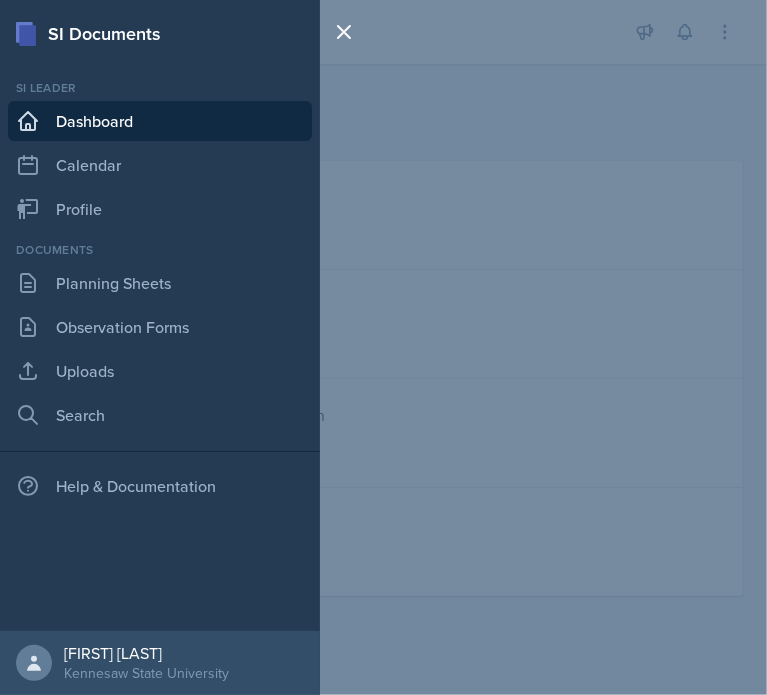 click on "Si leader
Dashboard
Calendar
Profile
Documents
Planning Sheets
Observation Forms
Uploads
Search
Help & Documentation" at bounding box center (160, 304) 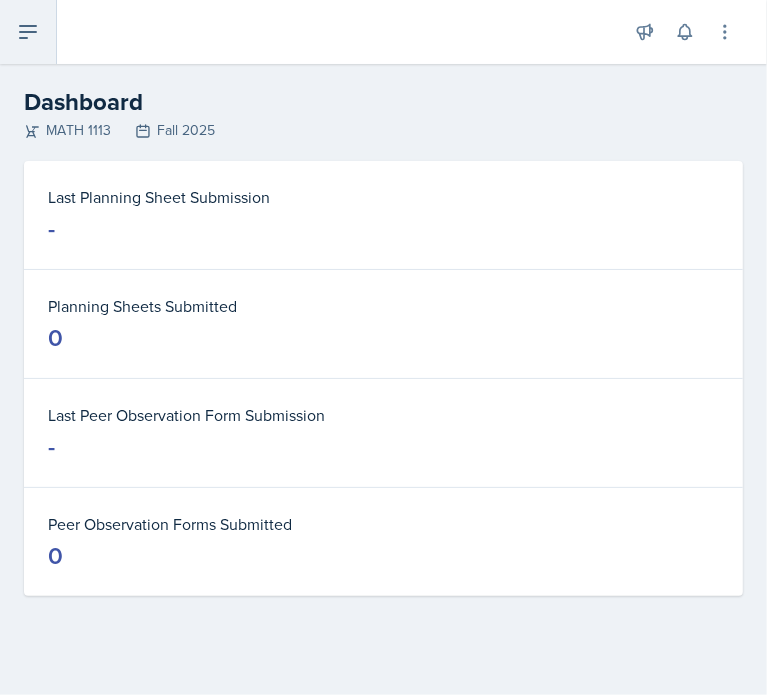 click at bounding box center [28, 32] 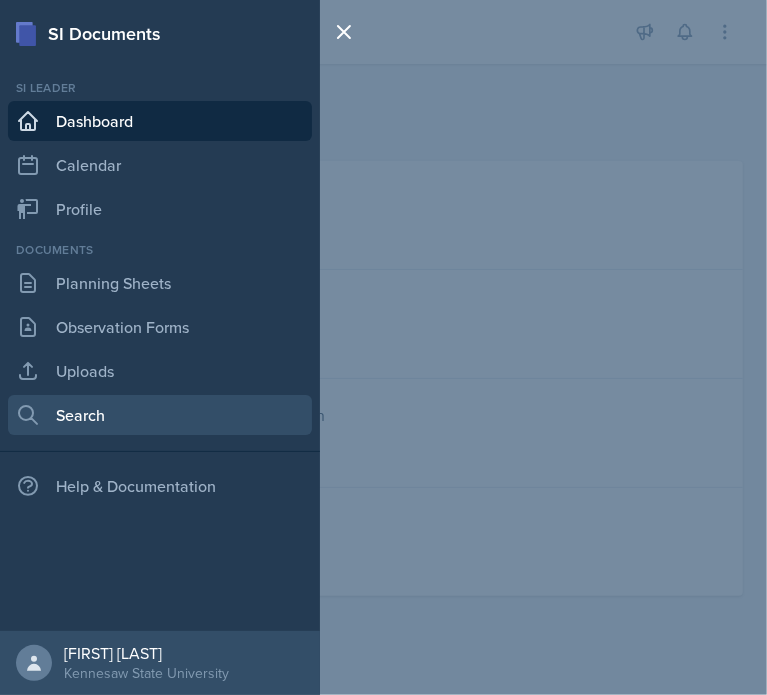 click on "Search" at bounding box center [160, 415] 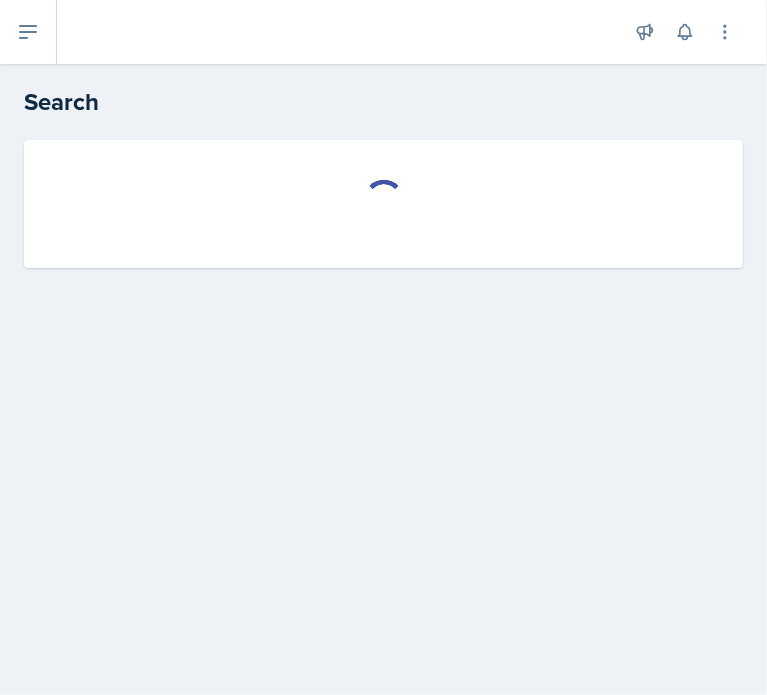 select on "all" 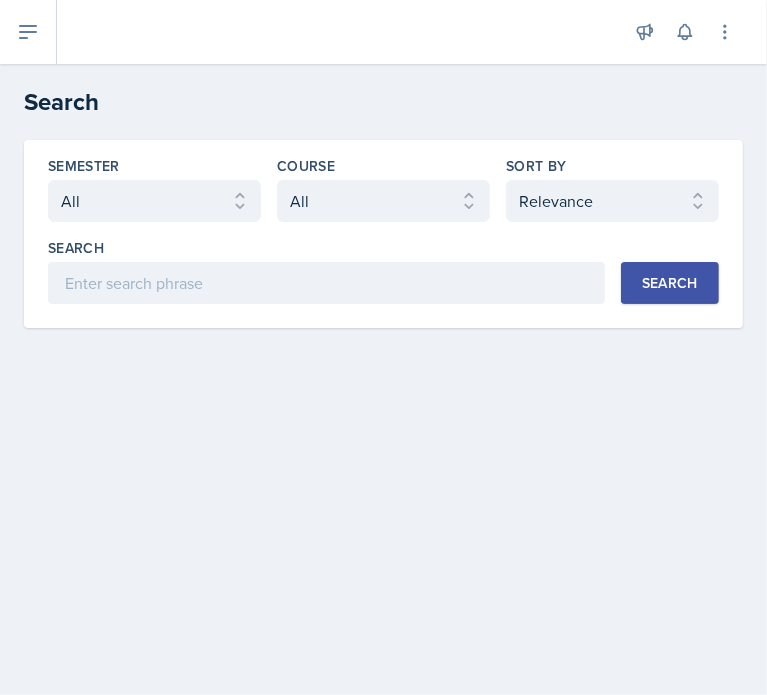 click on "Search" at bounding box center [670, 283] 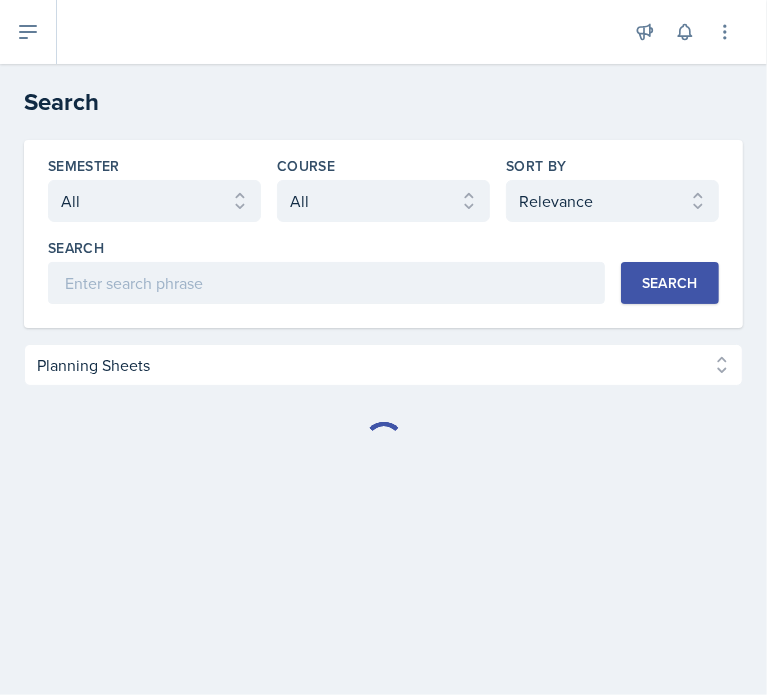 type 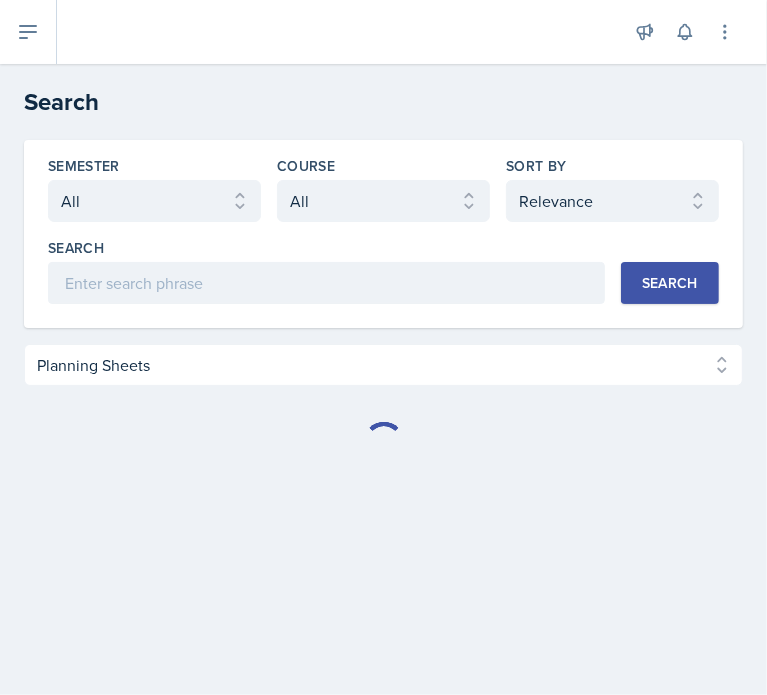 select on "Planning Sheets (28849)" 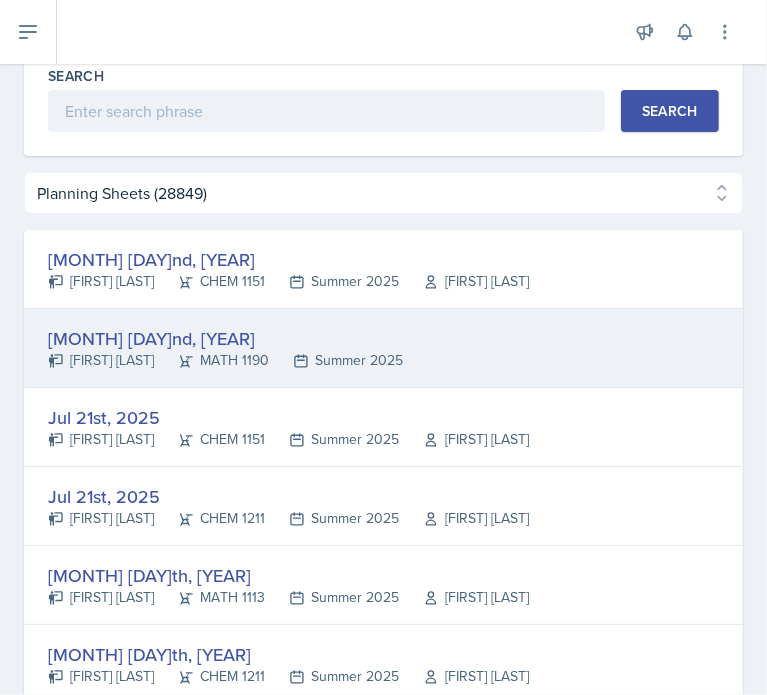 scroll, scrollTop: 200, scrollLeft: 0, axis: vertical 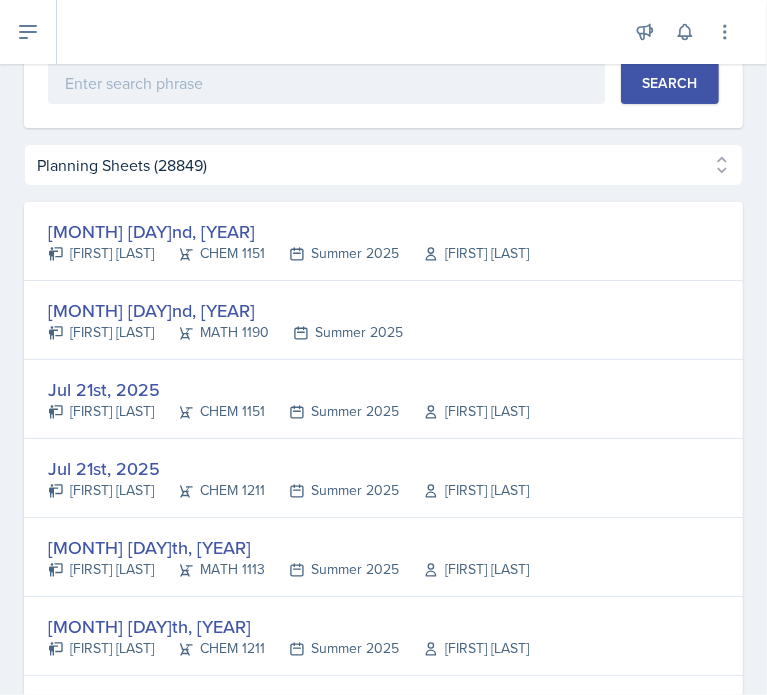 click on "[MONTH] [DAY]rd, [YEAR]
[FIRST] [LAST]
[COURSE]
[TERM] [YEAR]
[FIRST] [LAST]" at bounding box center (383, 241) 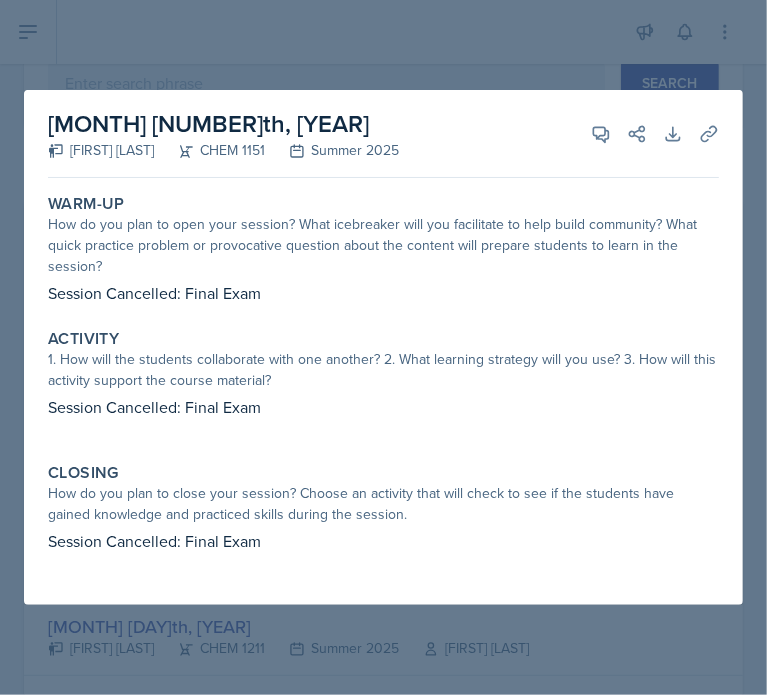 click at bounding box center [383, 347] 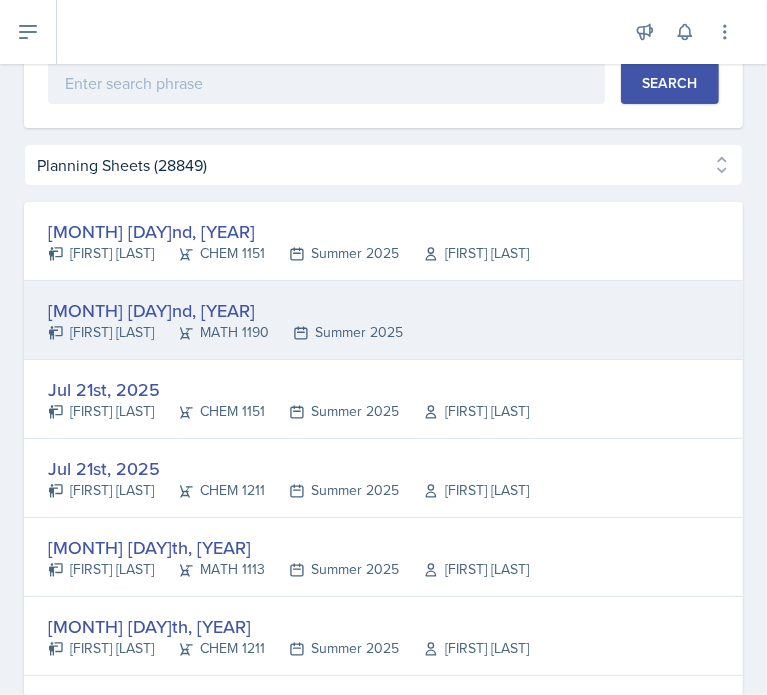 click on "MATH 1190" at bounding box center [211, 332] 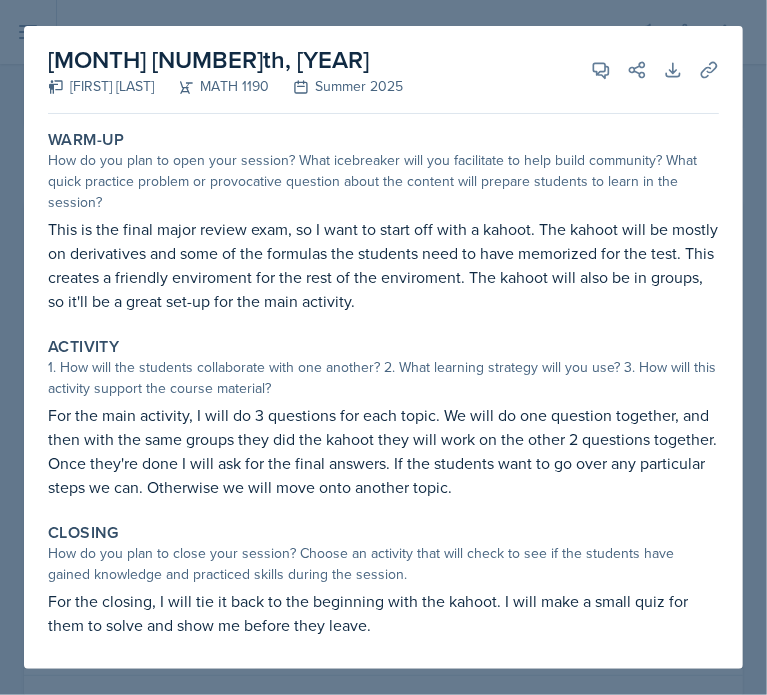 click at bounding box center (383, 347) 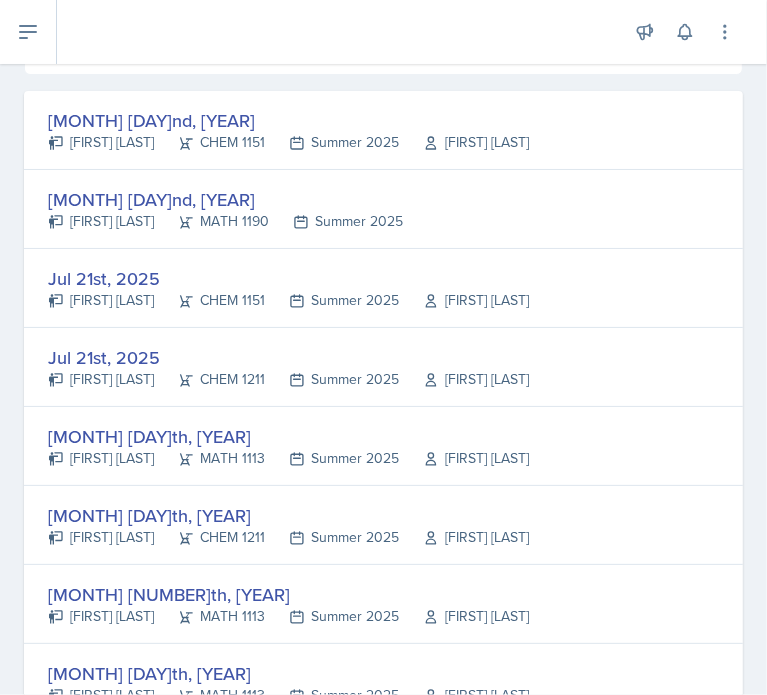 scroll, scrollTop: 0, scrollLeft: 0, axis: both 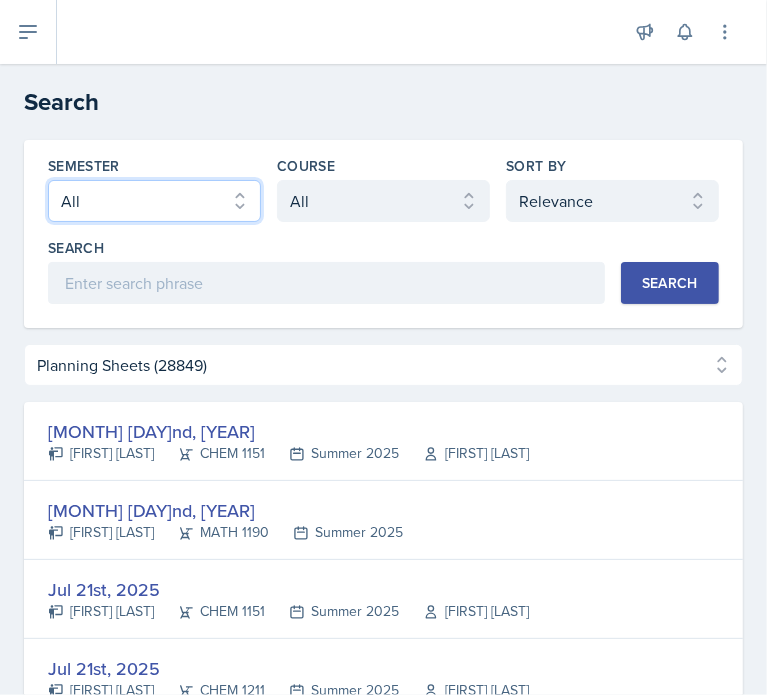 click on "Select semester   All Fall [YEAR] Summer [YEAR] Spring [YEAR] Fall [YEAR] Summer [YEAR] Spring [YEAR] Fall [YEAR] Summer [YEAR] Spring [YEAR] Fall [YEAR] Summer [YEAR] Spring [YEAR] Fall [YEAR]" at bounding box center (154, 201) 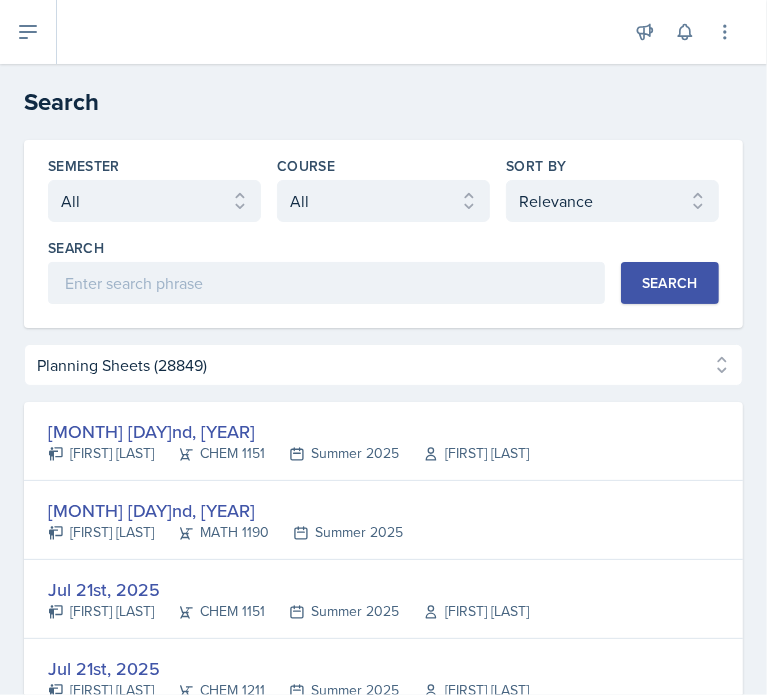 click on "Search" at bounding box center (670, 283) 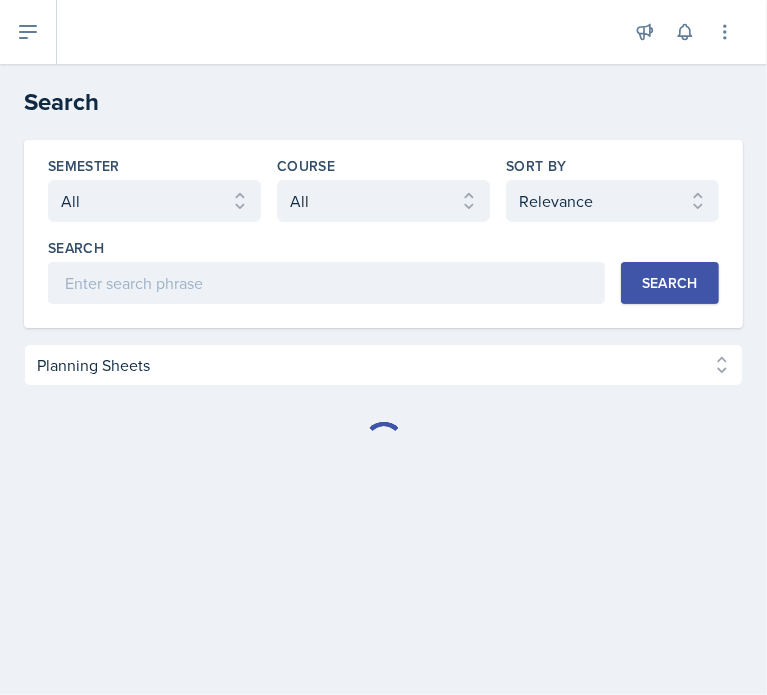 select on "Planning Sheets (0)" 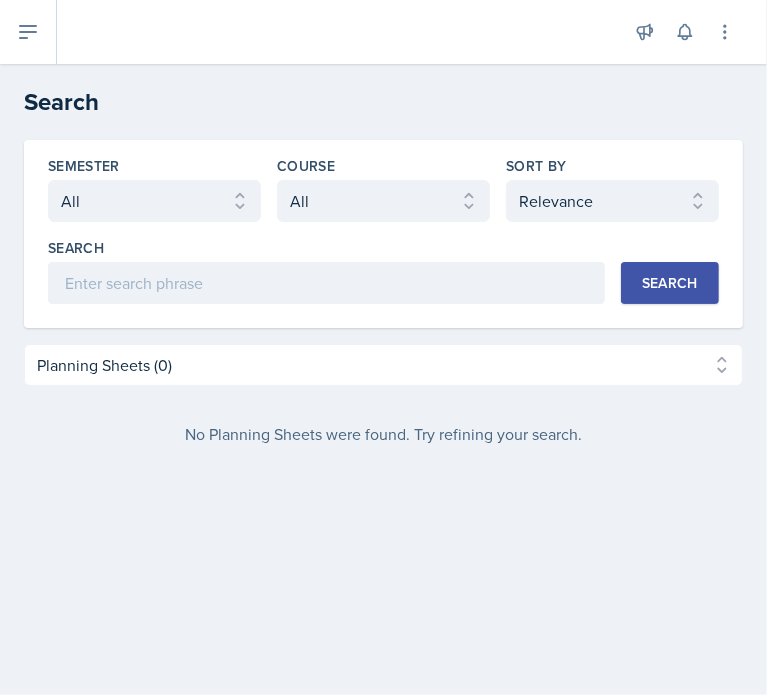 click on "Semester     Select semester   All Fall [YEAR] Summer [YEAR] Spring [YEAR] Fall [YEAR] Summer [YEAR] Spring [YEAR] Fall [YEAR] Summer [YEAR] Spring [YEAR] Fall [YEAR] Summer [YEAR] Spring [YEAR] Fall [YEAR]     Course     Select course   All ACCT 2101 ACCT 2102 ACCT 4050 ANTH 1102 ANTH 3301 ARCH 1000 ARCH 1000 ARCH 1241 ARCH 2111 ARCH 2211 ARCH 2242 ARCH 3211 ARCH 3212 ARCH 3212 ART 1107 BIOL 1107 BIOL 1107L BIOL 1108 BIOL 1108/BIOL 1108L BIOL 2221 BIOL 2221Lab BIOL 2222 BIOL 2222/BIOL 2222L BIOL 2222Lab BIOL 2251 BIOL 2251L BIOL 2252 BIOL 2252L BIOL 3300 BIOL 3340 BLAW 2200 CHEM 1151 CHEM 1152 CHEM 1211 CHEM 1212 CHEM 2800 CHEM 3361 CHEM 3362 CHEM 3500 CHEM 3601 COM 2135 COMM 2135 DANC 1107 DATA 1501 ECON 2300 ECON 3300 EE 2301 ENGL 1101 ENGL 1102 ENGR 2214 ENGR 3122 ENGR 3131 ENGR 3343 FIN 4220 FIN 4360 FREN 1002 FREN 1002 GEOG 1101 GEOG 1112 HIST 1111 HIST 1112 HIST 2111 HIST 2112 IS 2200 IS 3260 LDRS 2300 MATH 1001 MATH 1111 MATH 1113 MATH 1160 MATH 1179 MATH 1190 MATH 2202 MATH 2203 MATH 2306" at bounding box center [383, 230] 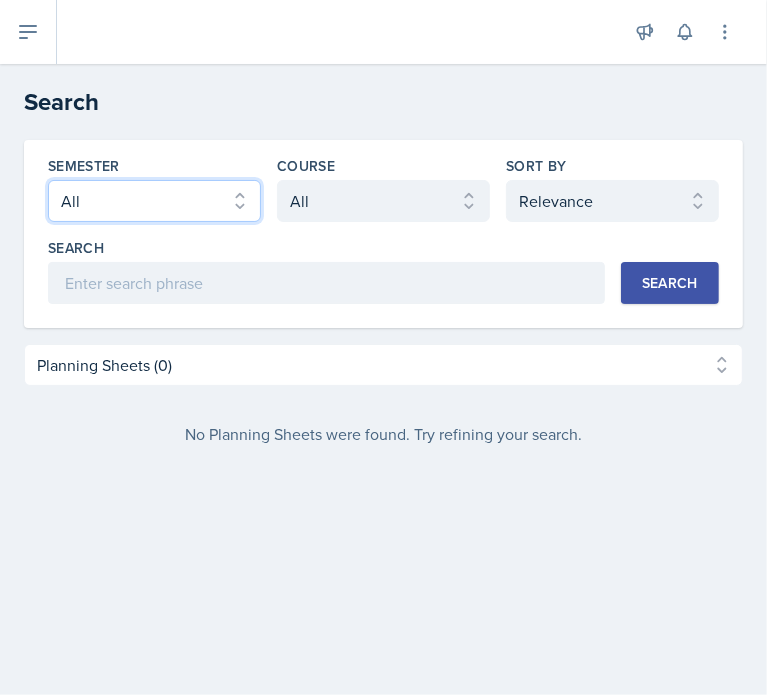 click on "Select semester   All Fall [YEAR] Summer [YEAR] Spring [YEAR] Fall [YEAR] Summer [YEAR] Spring [YEAR] Fall [YEAR] Summer [YEAR] Spring [YEAR] Fall [YEAR] Summer [YEAR] Spring [YEAR] Fall [YEAR]" at bounding box center (154, 201) 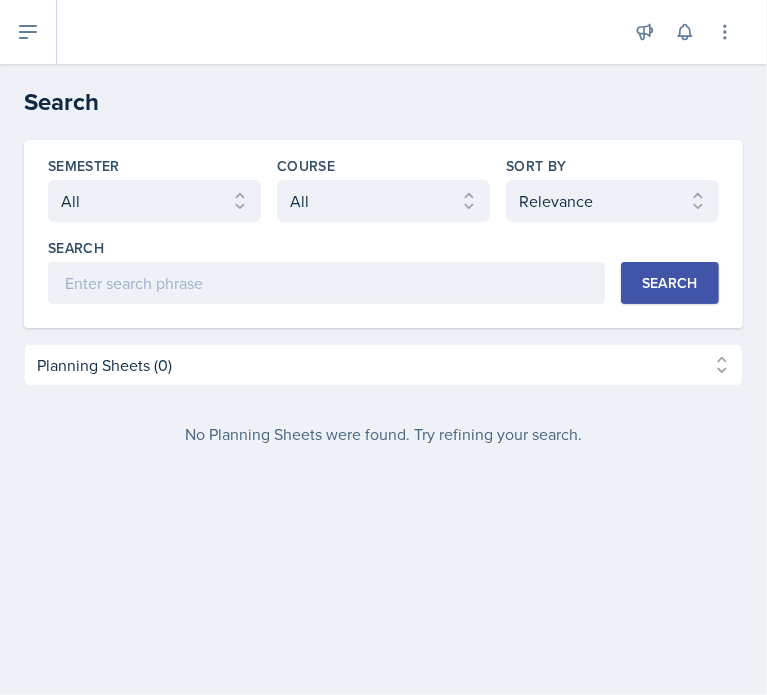 click on "Search" at bounding box center [670, 283] 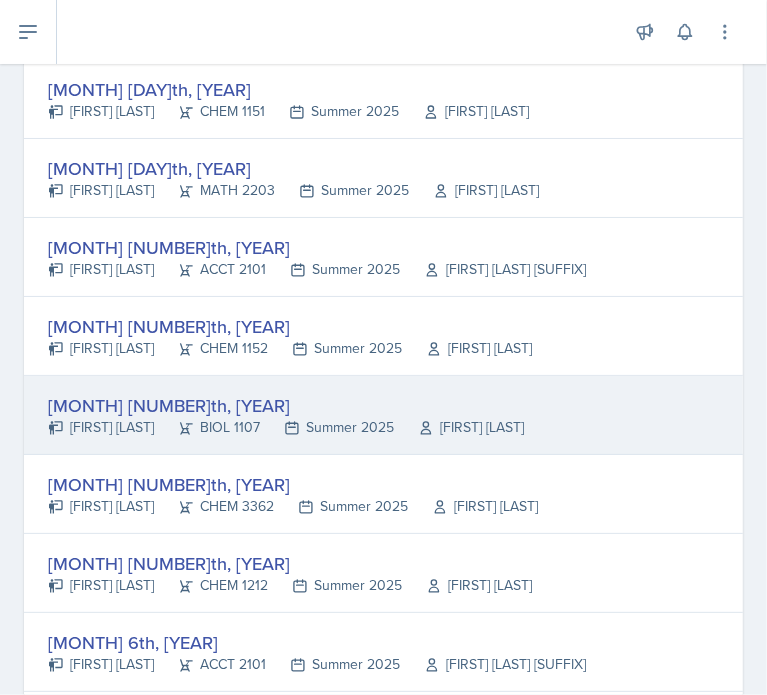 scroll, scrollTop: 3771, scrollLeft: 0, axis: vertical 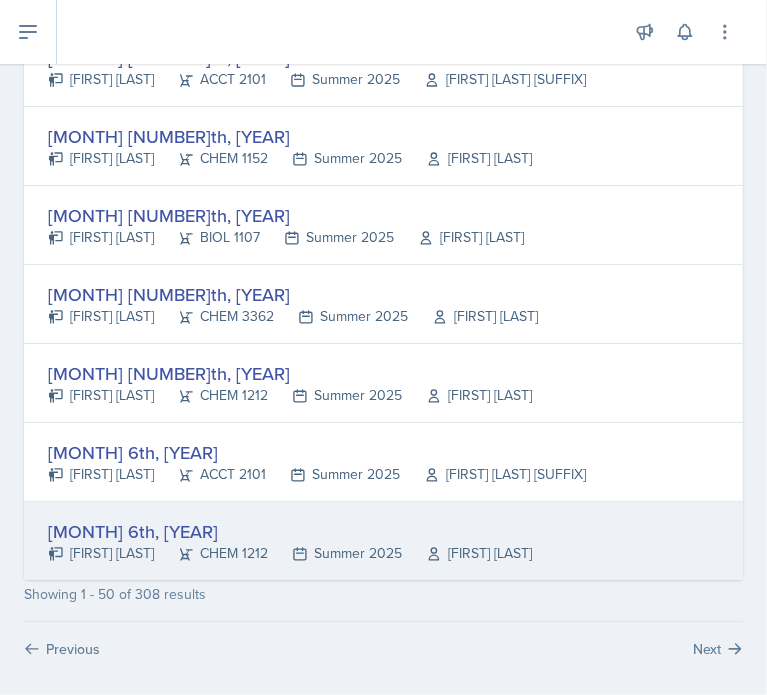 click on "CHEM 1212" at bounding box center (211, 553) 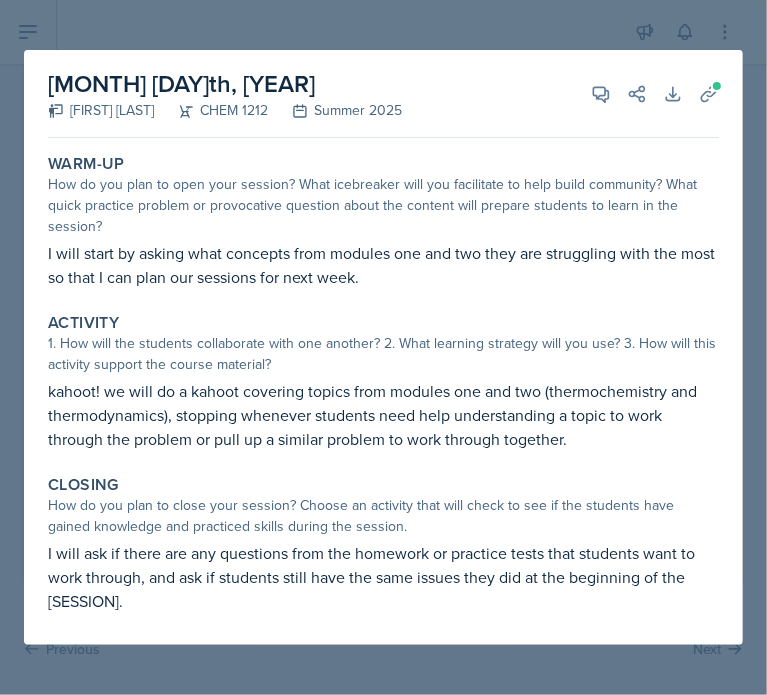 click at bounding box center [383, 347] 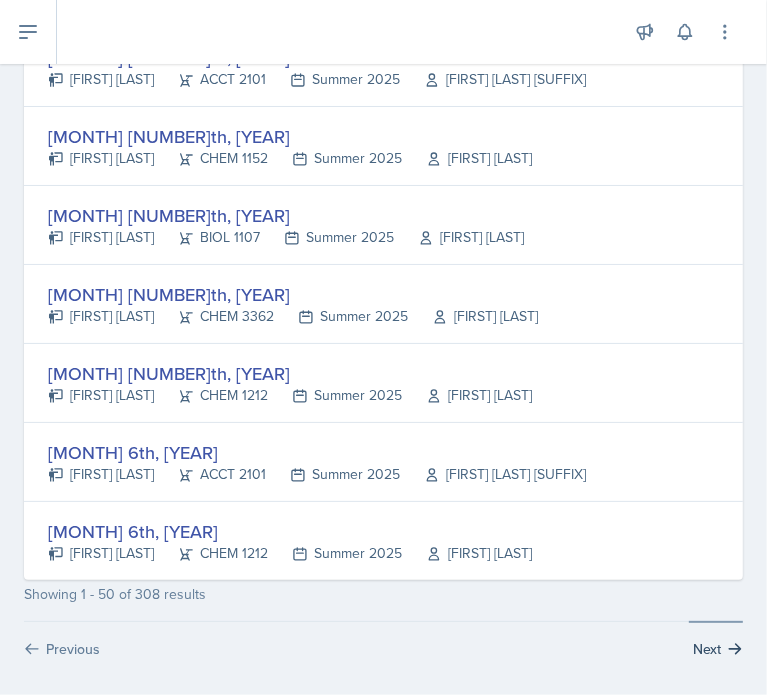 click on "Next" at bounding box center (716, 640) 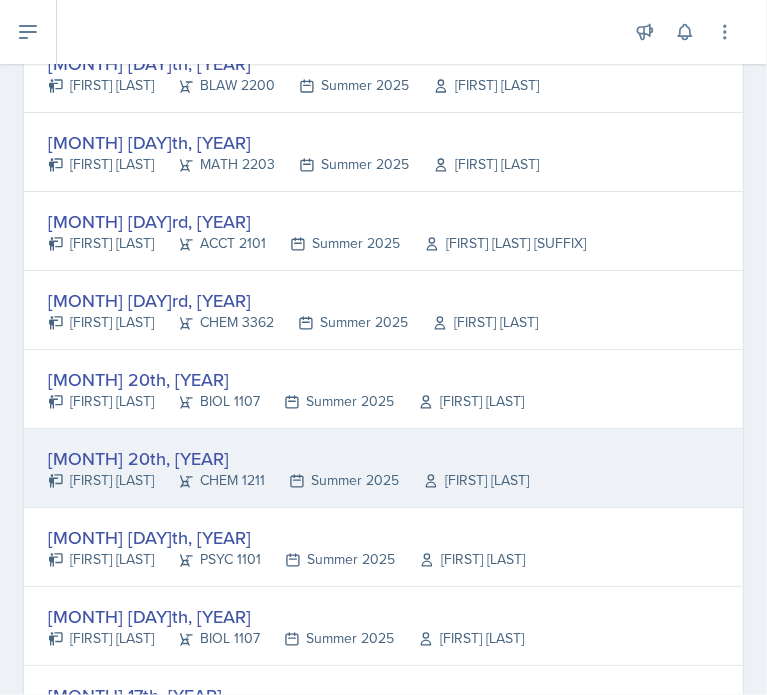 scroll, scrollTop: 3771, scrollLeft: 0, axis: vertical 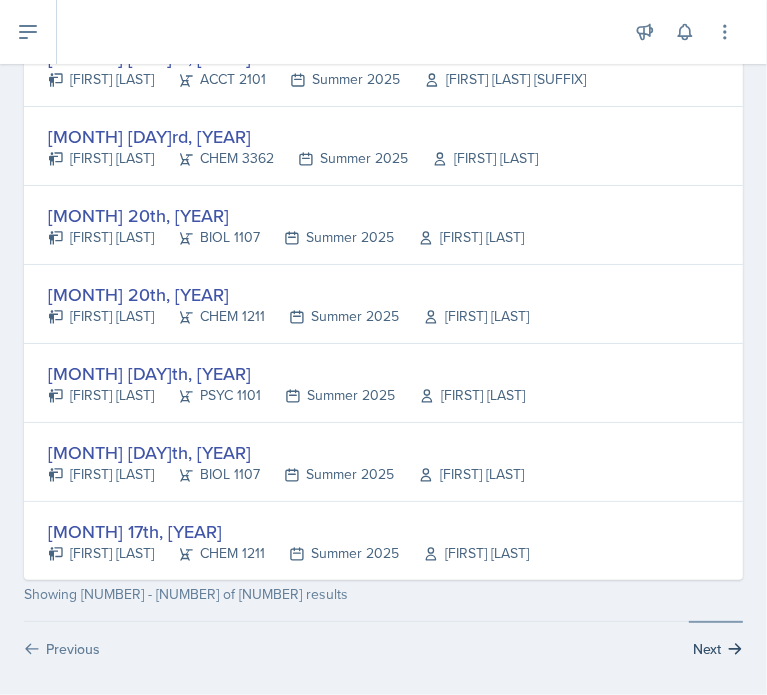 click on "Next" at bounding box center [716, 640] 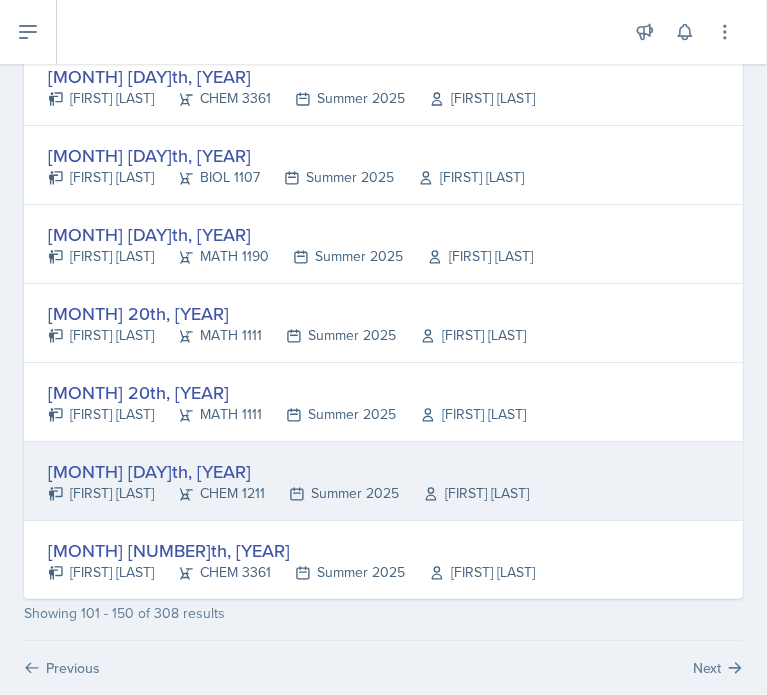 scroll, scrollTop: 3771, scrollLeft: 0, axis: vertical 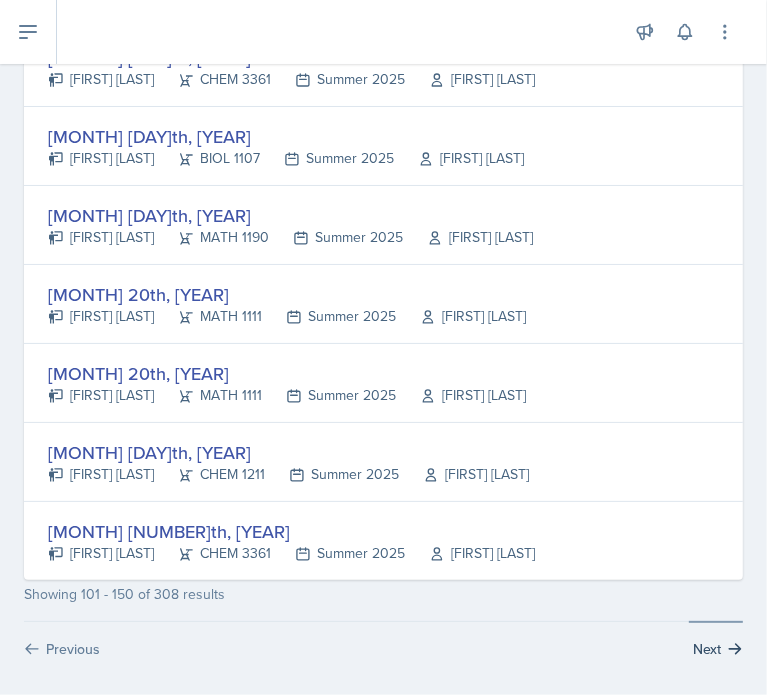 click on "Next" at bounding box center [716, 640] 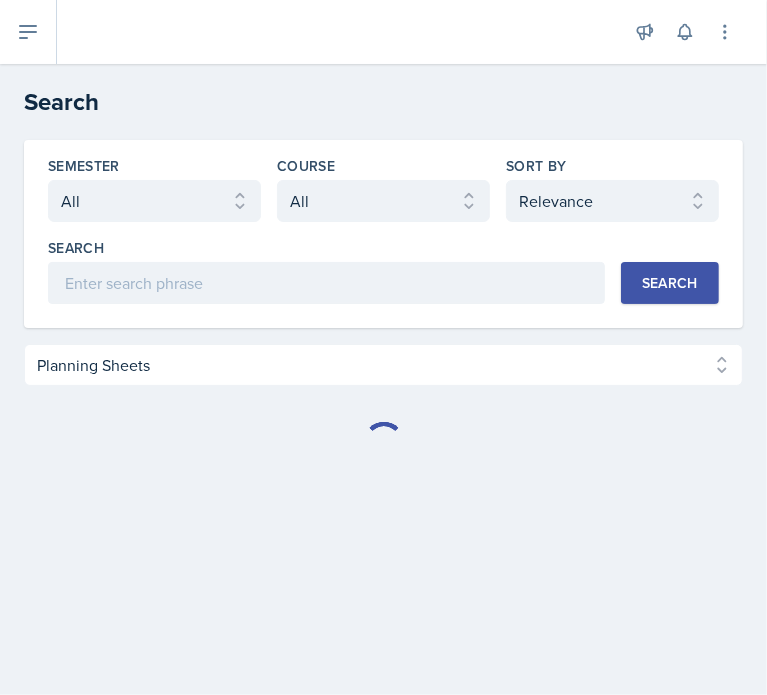 scroll, scrollTop: 0, scrollLeft: 0, axis: both 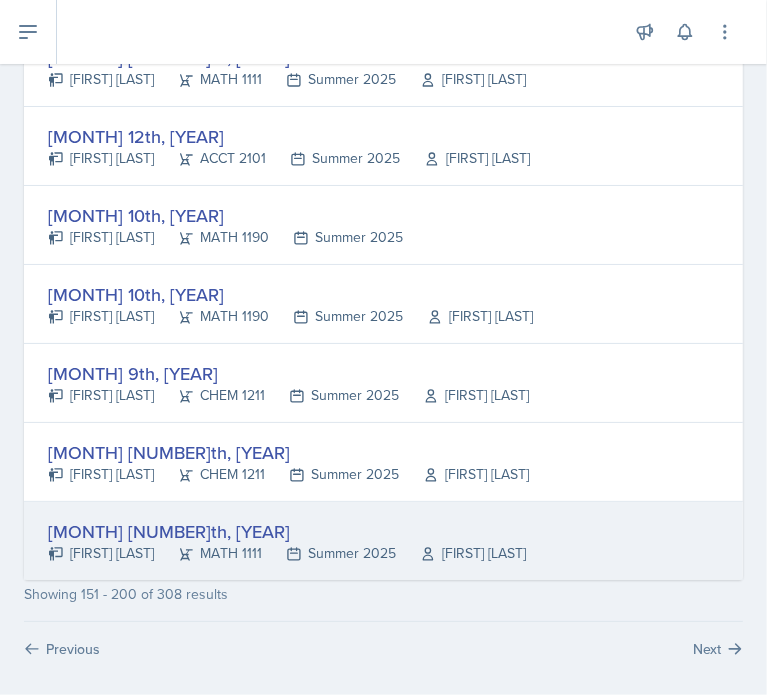 click on "[MONTH] [NUMBER]th, [YEAR]" at bounding box center (287, 531) 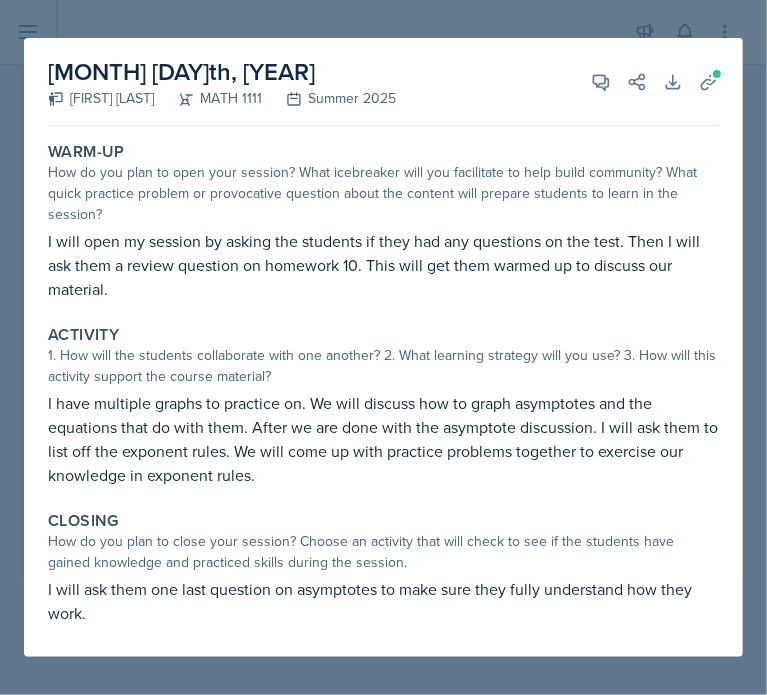 click at bounding box center [383, 347] 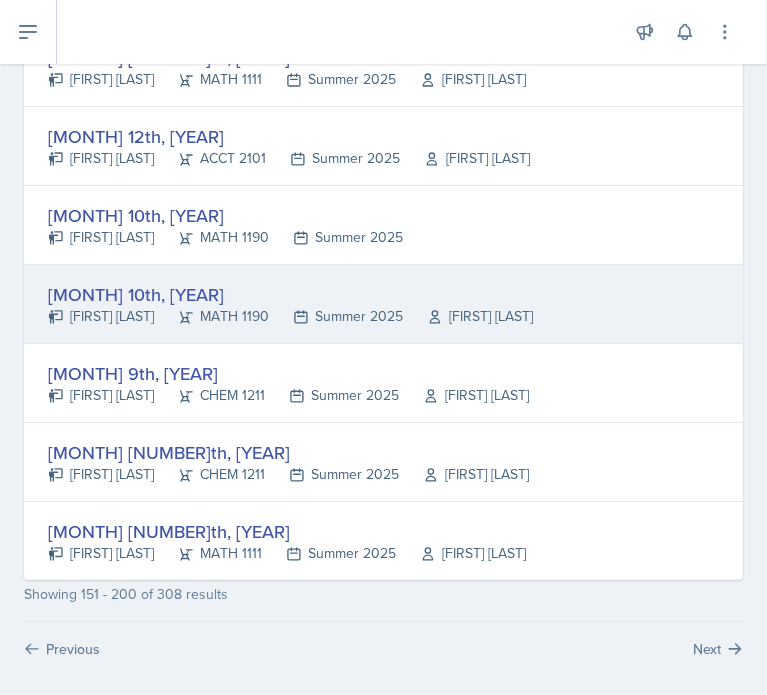 click on "[MONTH] 10th, [YEAR]" at bounding box center (290, 294) 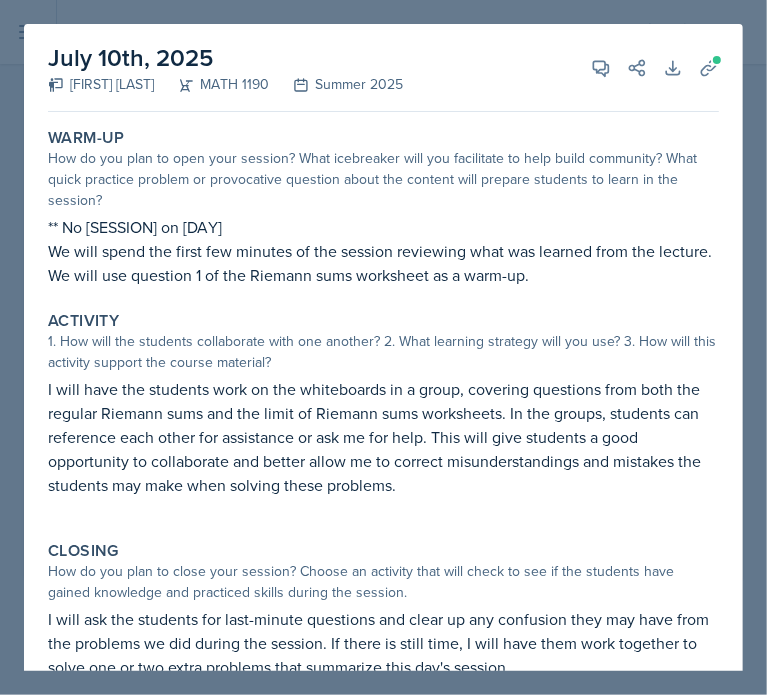 click at bounding box center [383, 347] 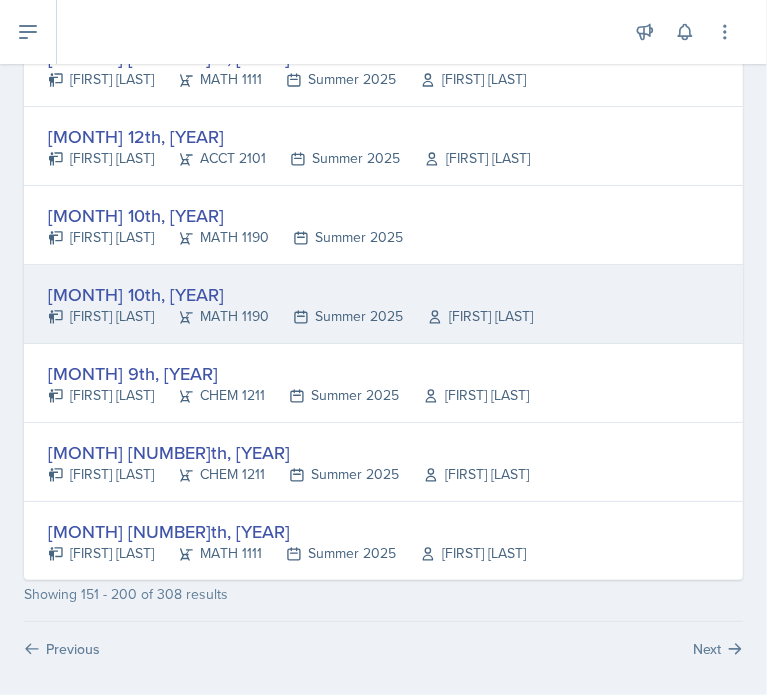 click on "Summer 2025" at bounding box center (336, 316) 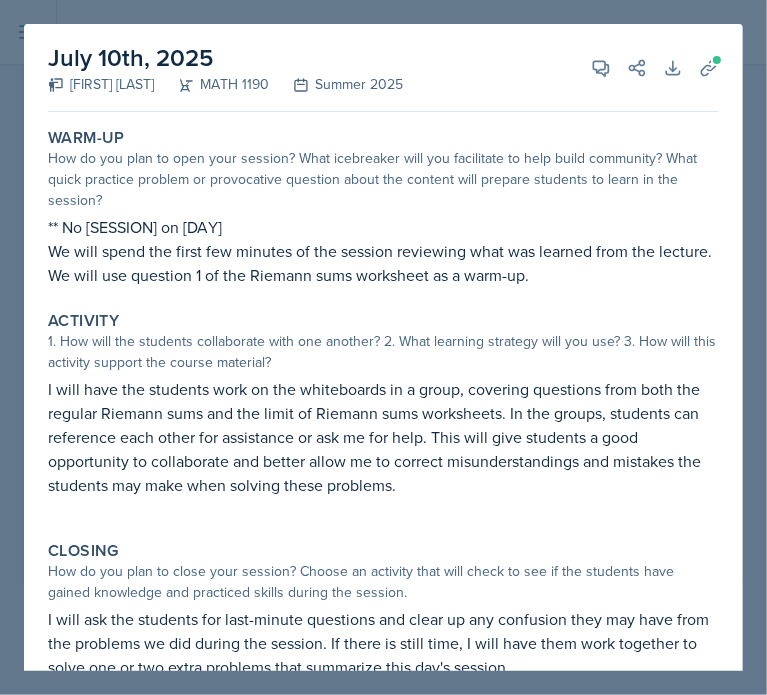 click at bounding box center (383, 347) 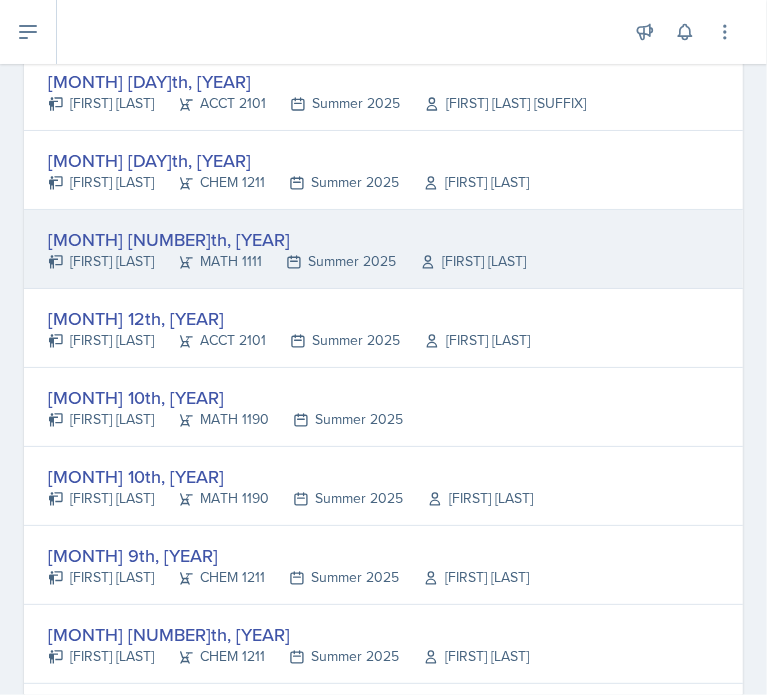 scroll, scrollTop: 3471, scrollLeft: 0, axis: vertical 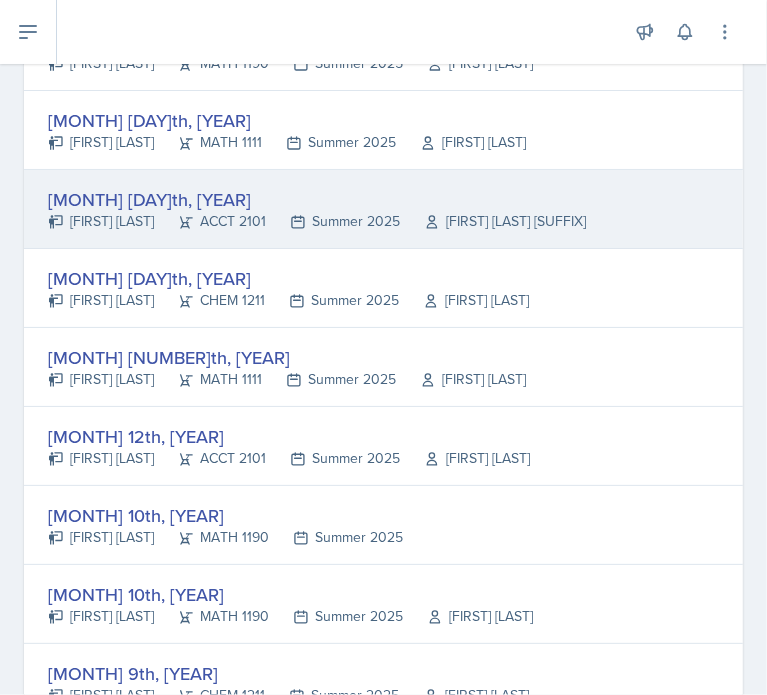 drag, startPoint x: 252, startPoint y: 251, endPoint x: 136, endPoint y: 204, distance: 125.1599 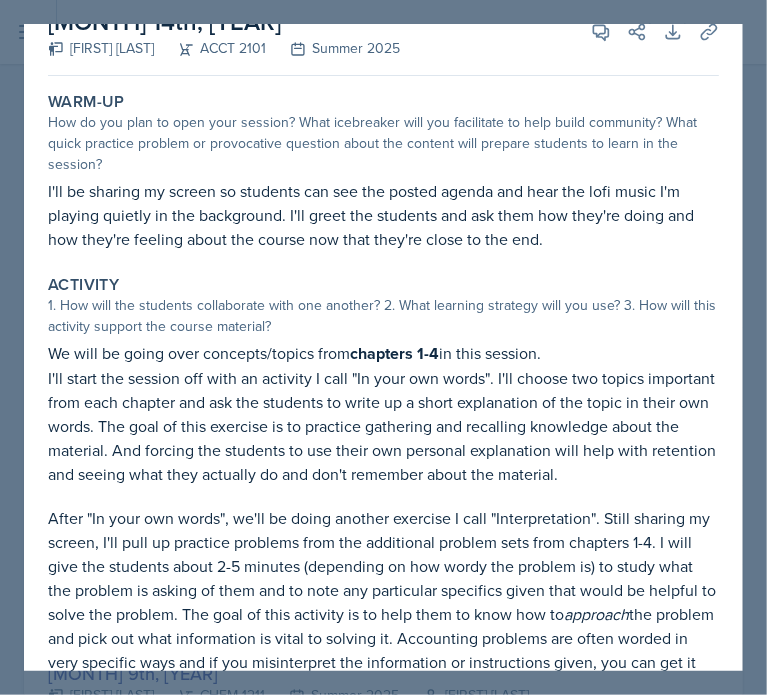 scroll, scrollTop: 0, scrollLeft: 0, axis: both 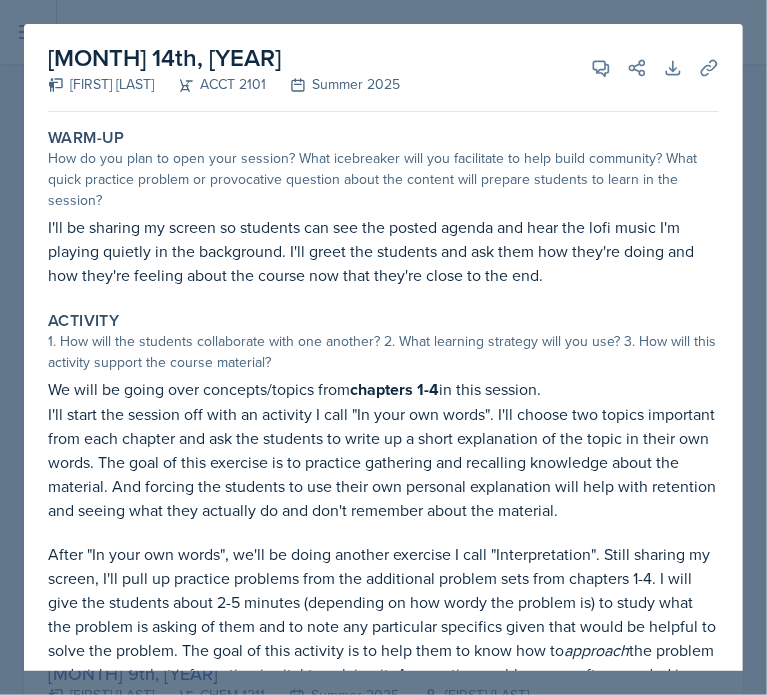 click at bounding box center [383, 347] 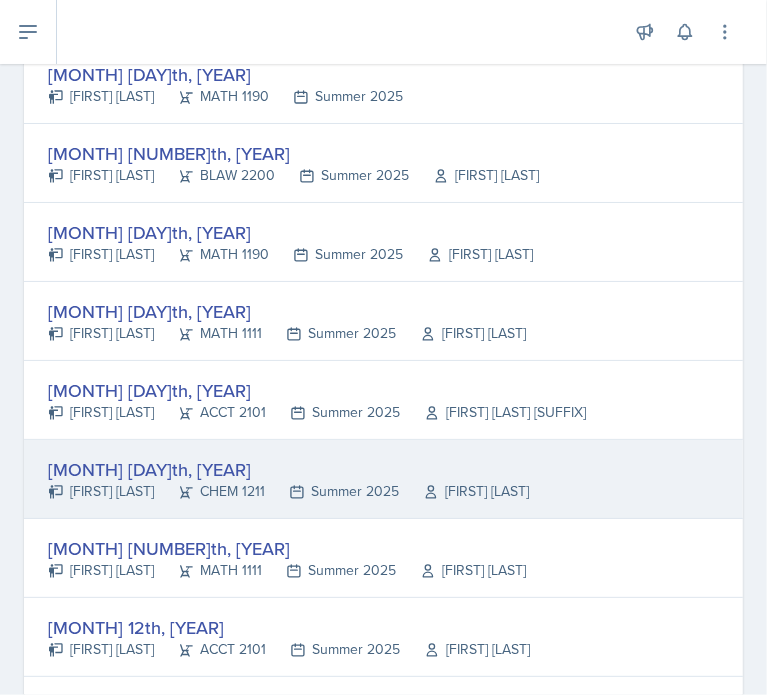 scroll, scrollTop: 3171, scrollLeft: 0, axis: vertical 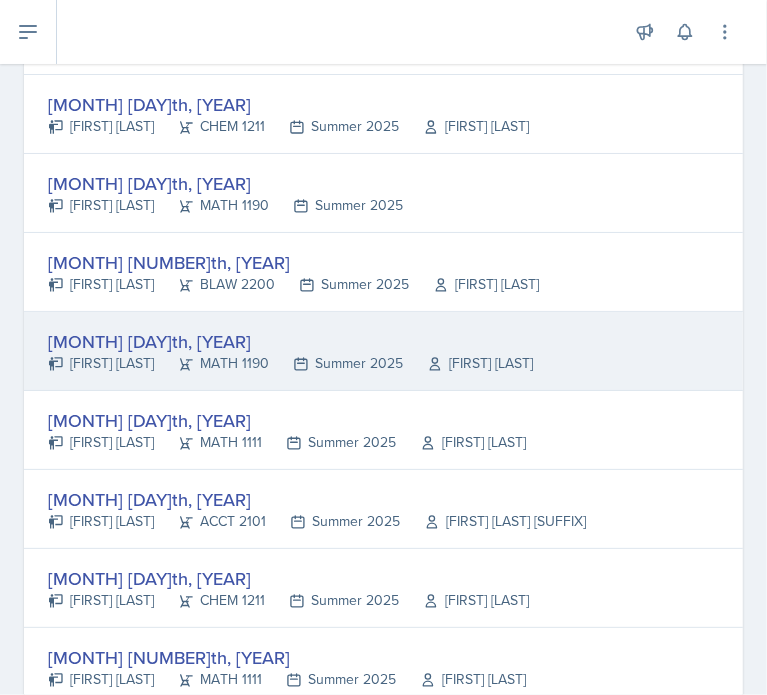 click on "[MONTH] [DAY]th, [YEAR]" at bounding box center (290, 341) 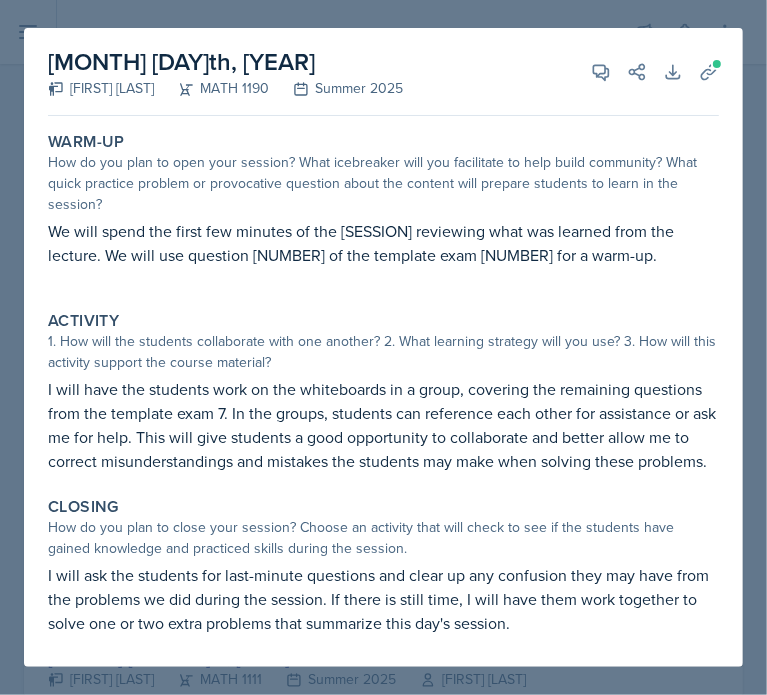 click at bounding box center (383, 347) 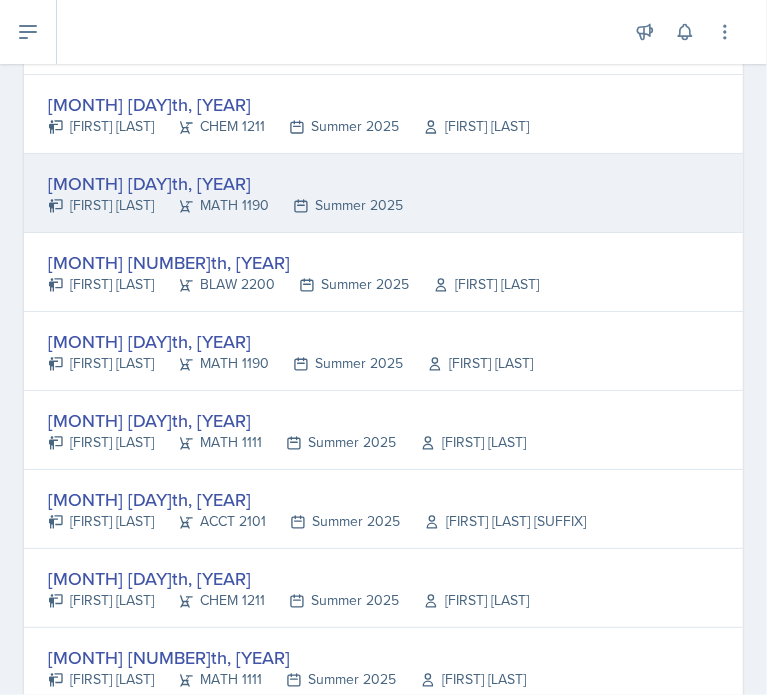 click on "[MONTH] [DAY]th, [YEAR]
[FIRST] [LAST]
MATH 1190
Summer [YEAR]" at bounding box center [383, 193] 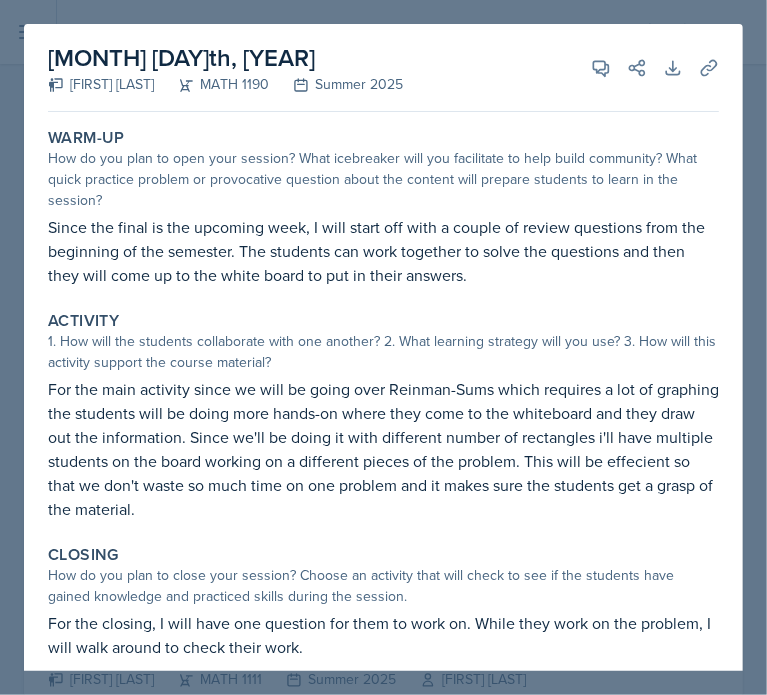 click at bounding box center (383, 347) 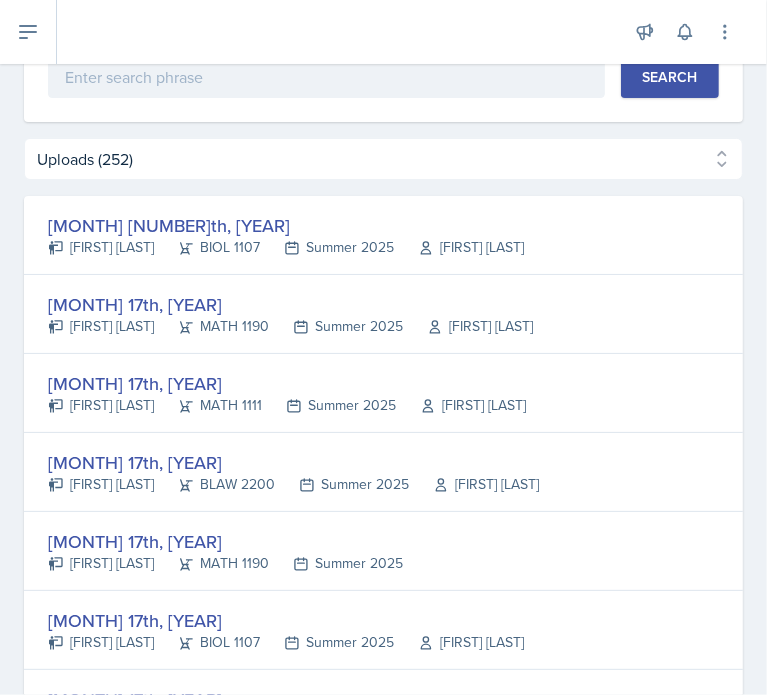 scroll, scrollTop: 0, scrollLeft: 0, axis: both 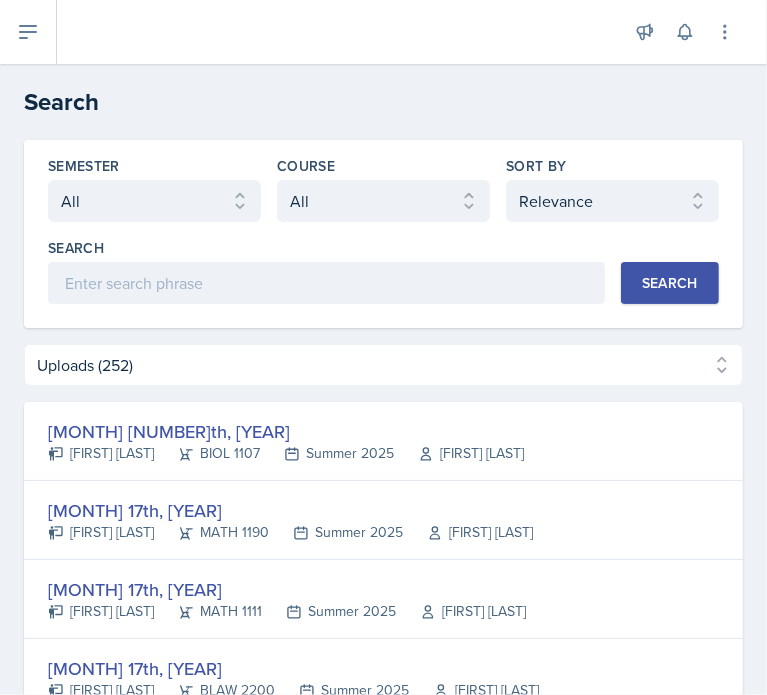 click on "Semester     Select semester   All Fall [YEAR] Summer [YEAR] Spring [YEAR] Fall [YEAR] Summer [YEAR] Spring [YEAR] Fall [YEAR] Summer [YEAR] Spring [YEAR] Fall [YEAR] Summer [YEAR] Spring [YEAR] Fall [YEAR]     Course     Select course   All ACCT 2101 ACCT 2102 ACCT 4050 ANTH 1102 ANTH 3301 ARCH 1000 ARCH 1000 ARCH 1241 ARCH 2111 ARCH 2211 ARCH 2242 ARCH 3211 ARCH 3212 ARCH 3212 ART 1107 BIOL 1107 BIOL 1107L BIOL 1108 BIOL 1108/BIOL 1108L BIOL 2221 BIOL 2221Lab BIOL 2222 BIOL 2222/BIOL 2222L BIOL 2222Lab BIOL 2251 BIOL 2251L BIOL 2252 BIOL 2252L BIOL 3300 BIOL 3340 BLAW 2200 CHEM 1151 CHEM 1152 CHEM 1211 CHEM 1212 CHEM 2800 CHEM 3361 CHEM 3362 CHEM 3500 CHEM 3601 COM 2135 COMM 2135 DANC 1107 DATA 1501 ECON 2300 ECON 3300 EE 2301 ENGL 1101 ENGL 1102 ENGR 2214 ENGR 3122 ENGR 3131 ENGR 3343 FIN 4220 FIN 4360 FREN 1002 FREN 1002 GEOG 1101 GEOG 1112 HIST 1111 HIST 1112 HIST 2111 HIST 2112 IS 2200 IS 3260 LDRS 2300 MATH 1001 MATH 1111 MATH 1113 MATH 1160 MATH 1179 MATH 1190 MATH 2202 MATH 2203 MATH 2306" at bounding box center (383, 230) 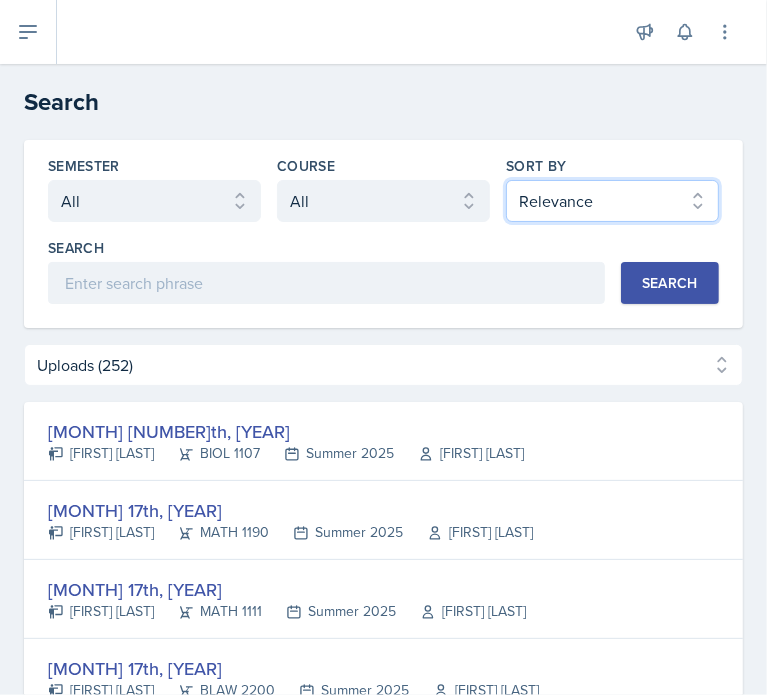 click on "Select sort by   Relevance Document Date (Asc) Document Date (Desc)" at bounding box center (612, 201) 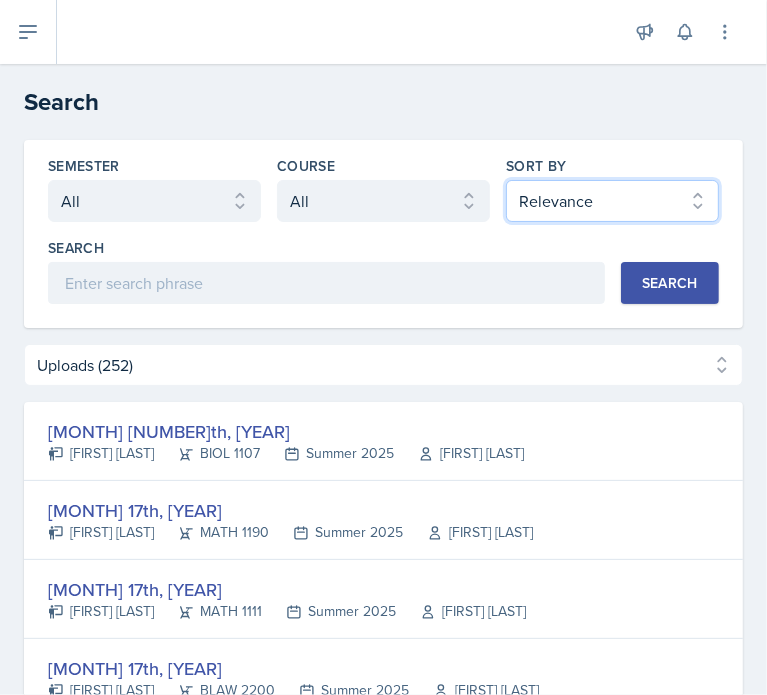 click on "Select sort by   Relevance Document Date (Asc) Document Date (Desc)" at bounding box center (612, 201) 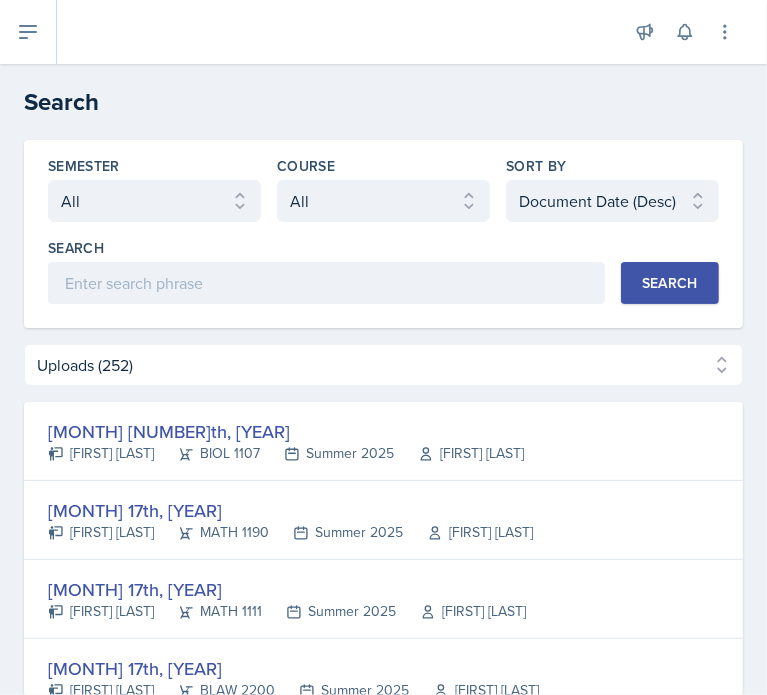 click on "Semester     Select semester   All Fall [YEAR] Summer [YEAR] Spring [YEAR] Fall [YEAR] Summer [YEAR] Spring [YEAR] Fall [YEAR] Summer [YEAR] Spring [YEAR] Fall [YEAR] Summer [YEAR] Spring [YEAR] Fall [YEAR]     Course     Select course   All ACCT 2101 ACCT 2102 ACCT 4050 ANTH 1102 ANTH 3301 ARCH 1000 ARCH 1000 ARCH 1241 ARCH 2111 ARCH 2211 ARCH 2242 ARCH 3211 ARCH 3212 ARCH 3212 ART 1107 BIOL 1107 BIOL 1107L BIOL 1108 BIOL 1108/BIOL 1108L BIOL 2221 BIOL 2221Lab BIOL 2222 BIOL 2222/BIOL 2222L BIOL 2222Lab BIOL 2251 BIOL 2251L BIOL 2252 BIOL 2252L BIOL 3300 BIOL 3340 BLAW 2200 CHEM 1151 CHEM 1152 CHEM 1211 CHEM 1212 CHEM 2800 CHEM 3361 CHEM 3362 CHEM 3500 CHEM 3601 COM 2135 COMM 2135 DANC 1107 DATA 1501 ECON 2300 ECON 3300 EE 2301 ENGL 1101 ENGL 1102 ENGR 2214 ENGR 3122 ENGR 3131 ENGR 3343 FIN 4220 FIN 4360 FREN 1002 FREN 1002 GEOG 1101 GEOG 1112 HIST 1111 HIST 1112 HIST 2111 HIST 2112 IS 2200 IS 3260 LDRS 2300 MATH 1001 MATH 1111 MATH 1113 MATH 1160 MATH 1179 MATH 1190 MATH 2202 MATH 2203 MATH 2306" at bounding box center (383, 230) 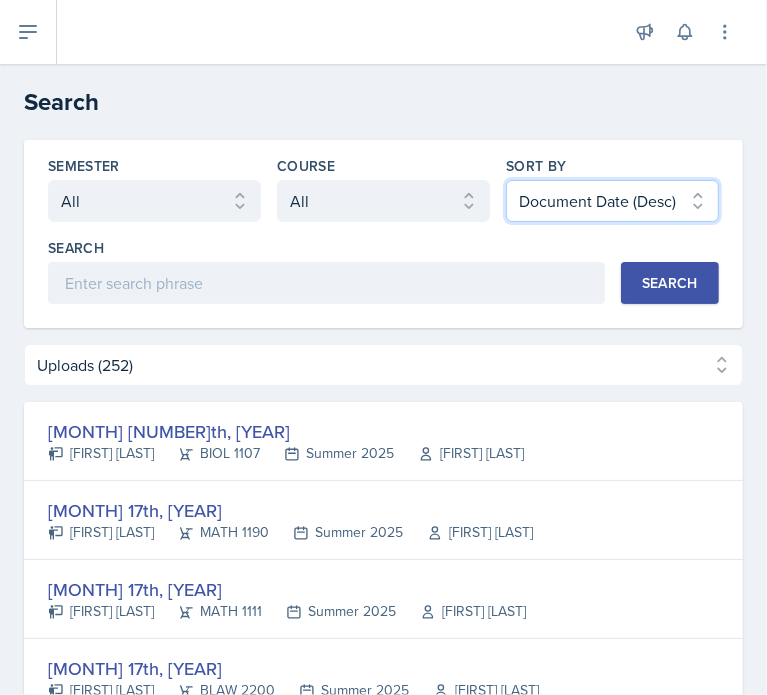 click on "Select sort by   Relevance Document Date (Asc) Document Date (Desc)" at bounding box center [612, 201] 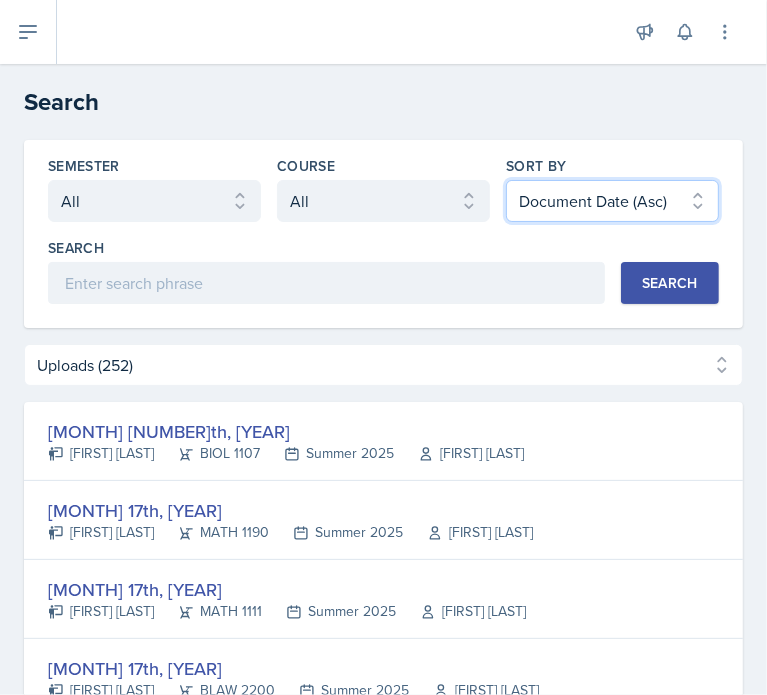 click on "Select sort by   Relevance Document Date (Asc) Document Date (Desc)" at bounding box center (612, 201) 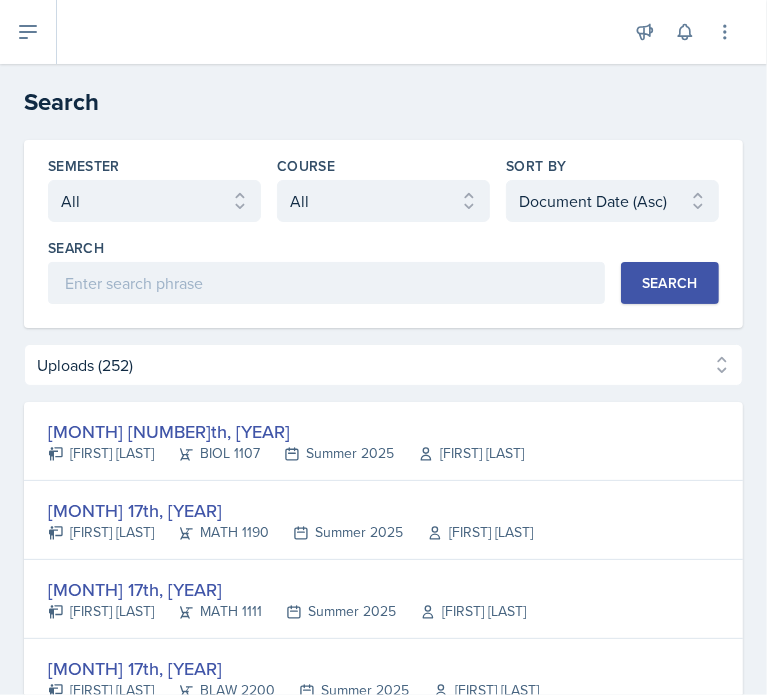 click on "Search" at bounding box center [670, 283] 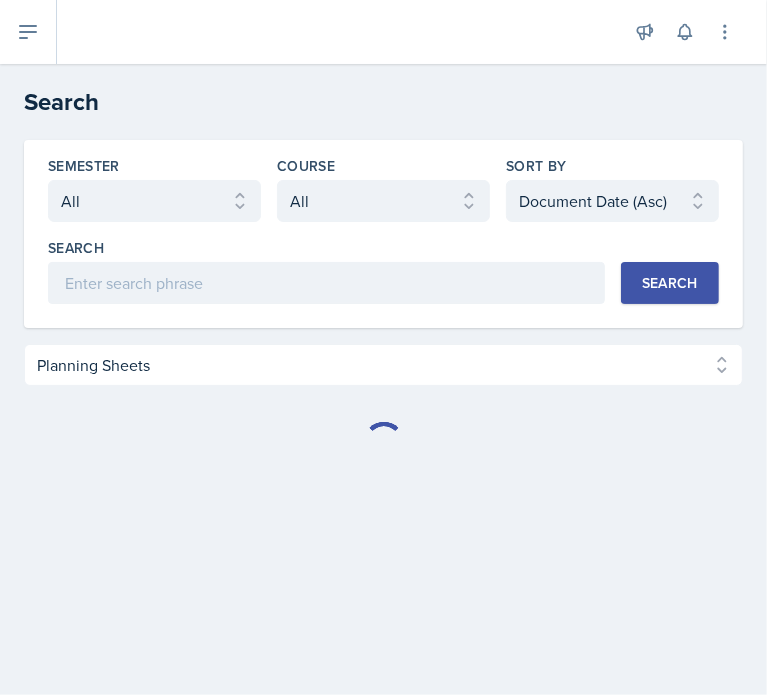 select on "Planning Sheets ([NUMBER])" 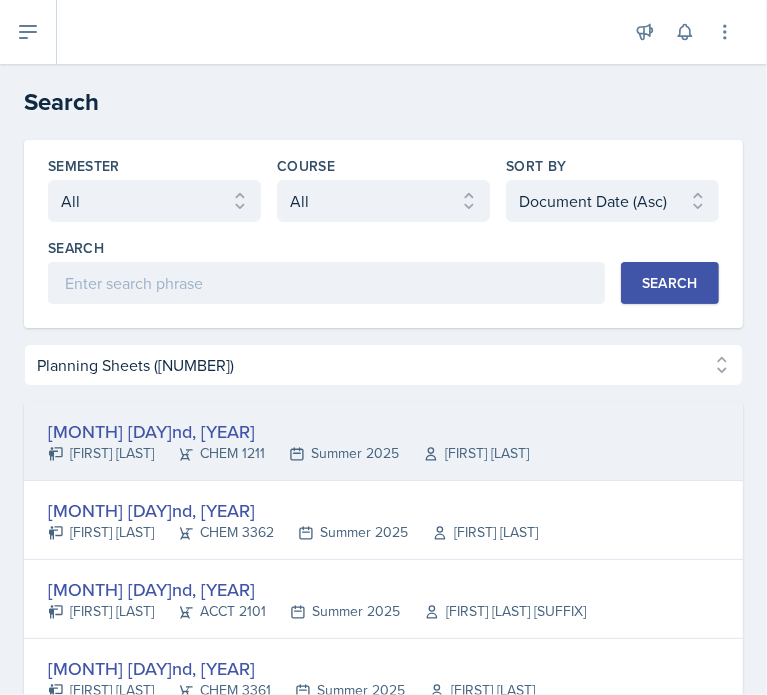 click on "CHEM 1211" at bounding box center [209, 453] 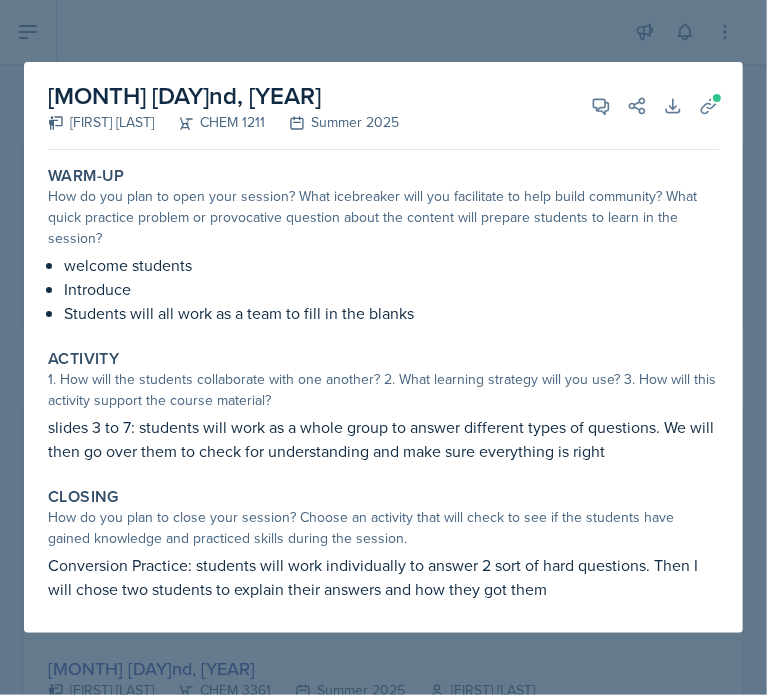 click at bounding box center (383, 347) 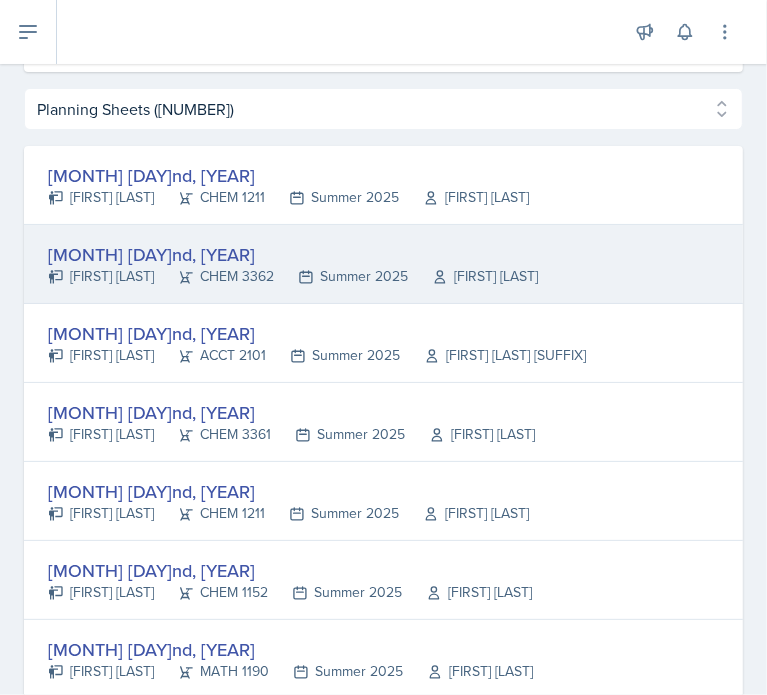 scroll, scrollTop: 300, scrollLeft: 0, axis: vertical 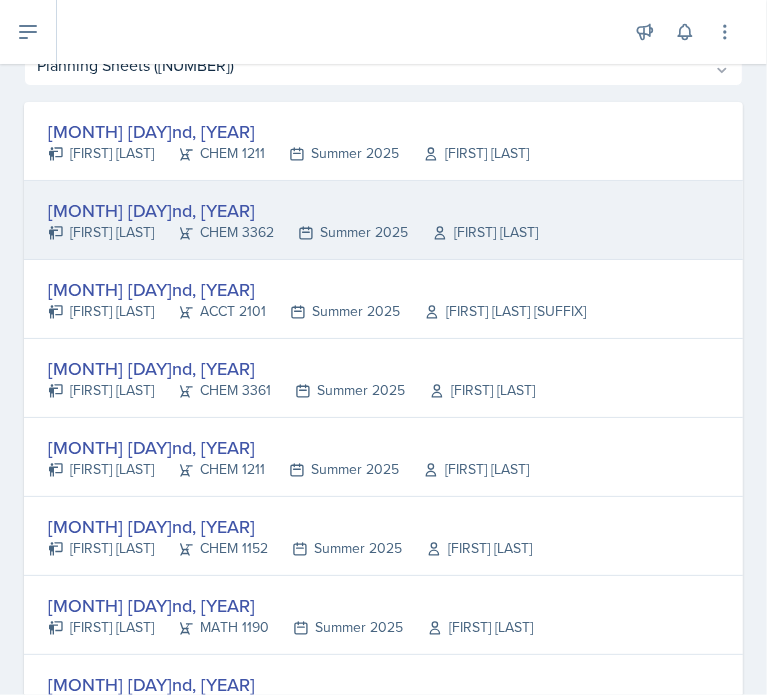 click on "CHEM 3362" at bounding box center (214, 232) 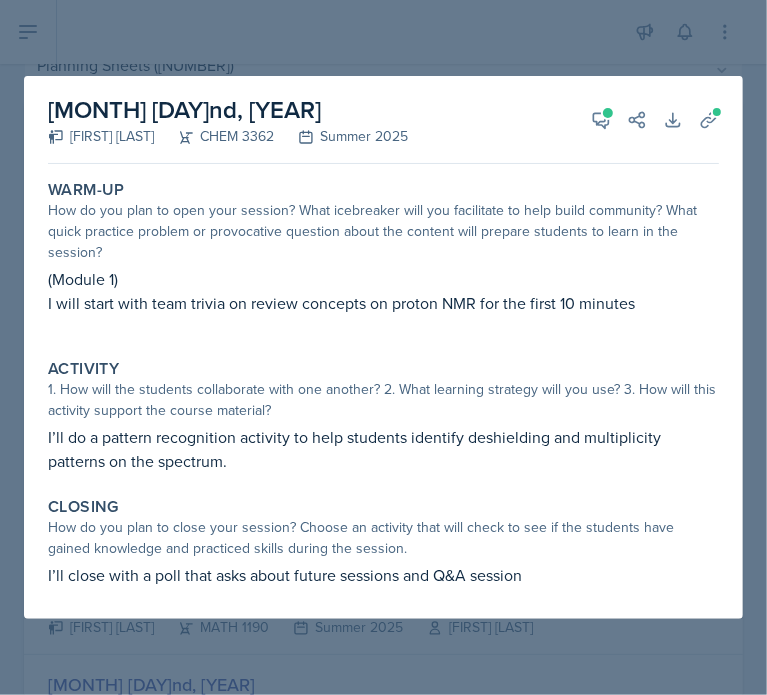 click at bounding box center [383, 347] 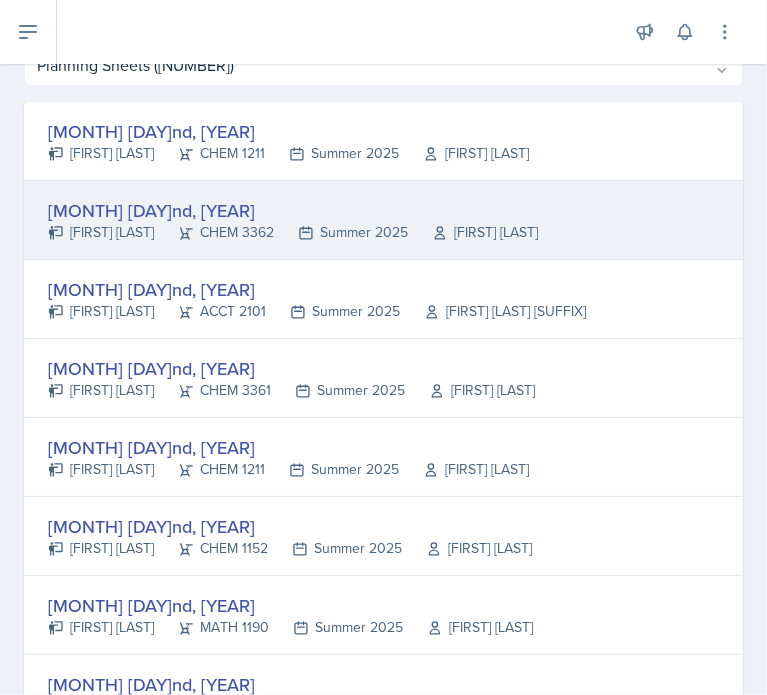 click on "Summer 2025" at bounding box center (341, 232) 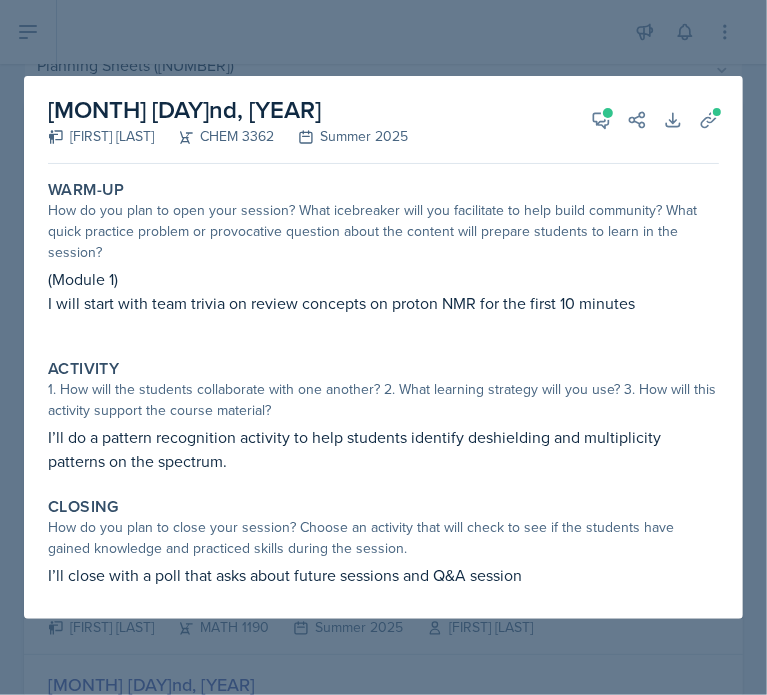 click at bounding box center [383, 347] 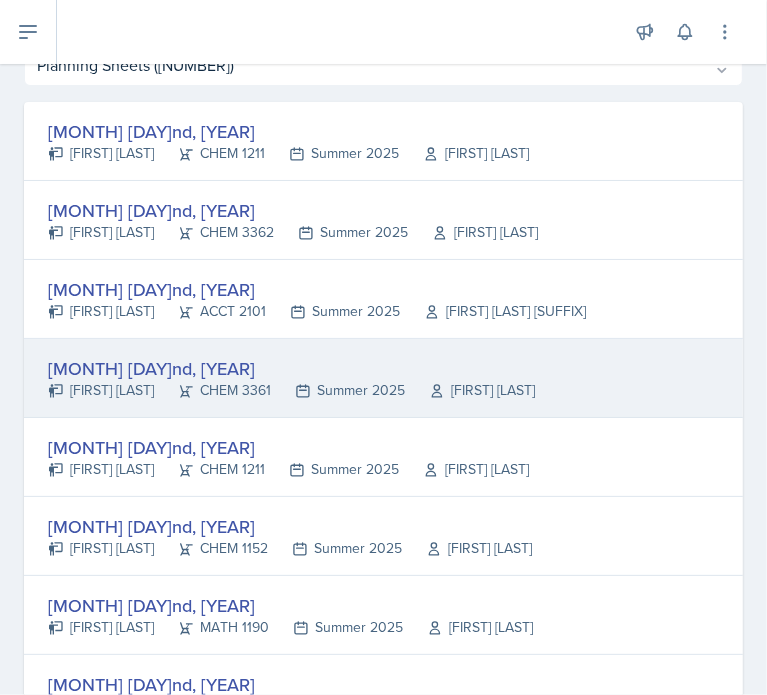 click on "[MONTH] [DAY]nd, [YEAR]" at bounding box center [291, 368] 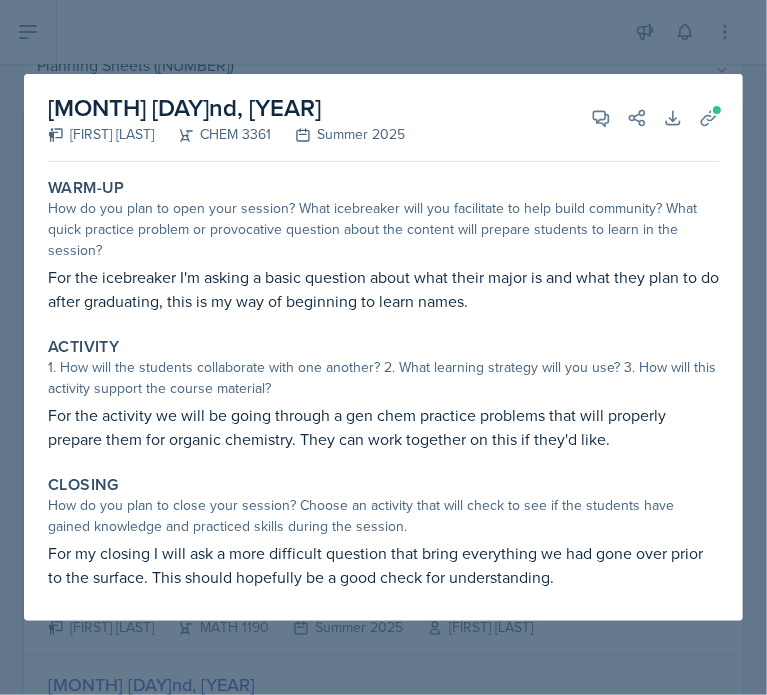 click at bounding box center (383, 347) 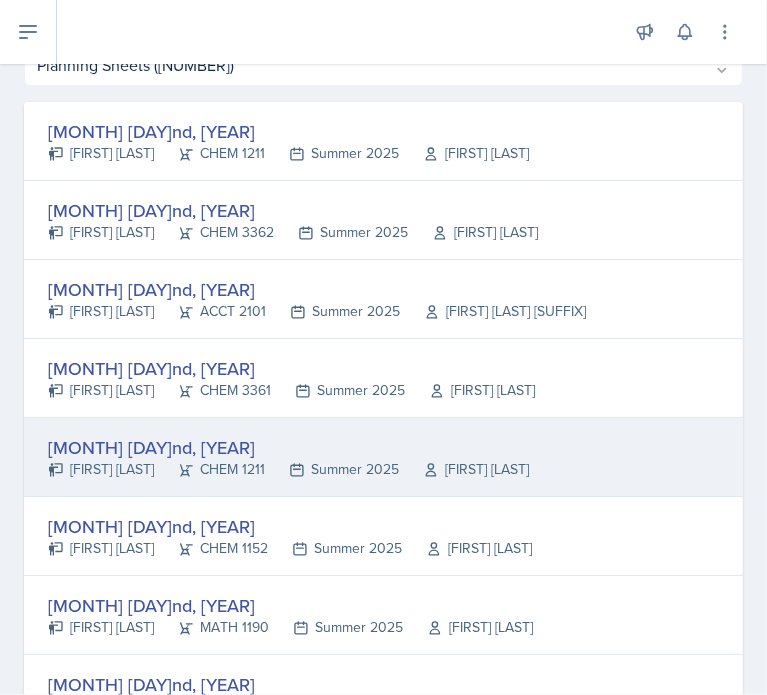 click on "[FIRST] [LAST]" at bounding box center [101, 469] 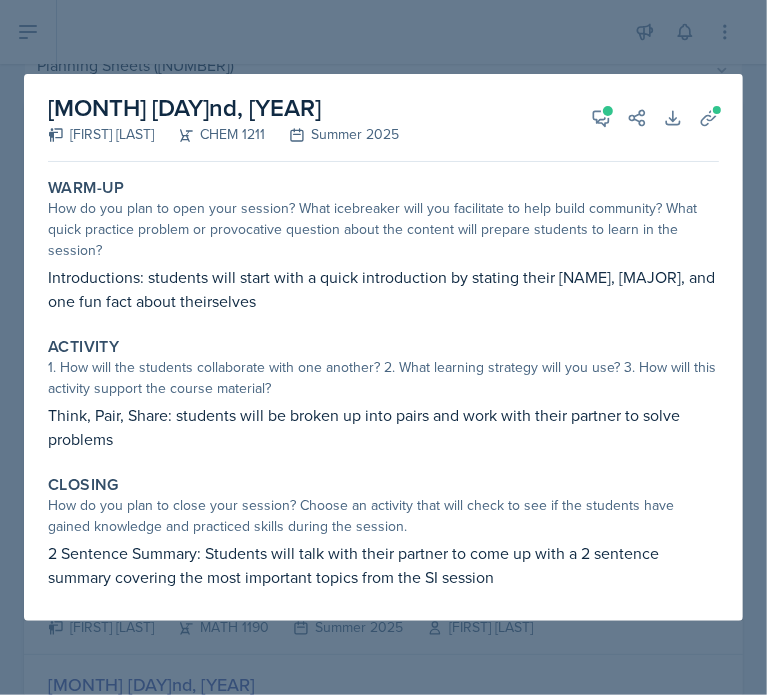drag, startPoint x: 617, startPoint y: 649, endPoint x: 569, endPoint y: 621, distance: 55.569775 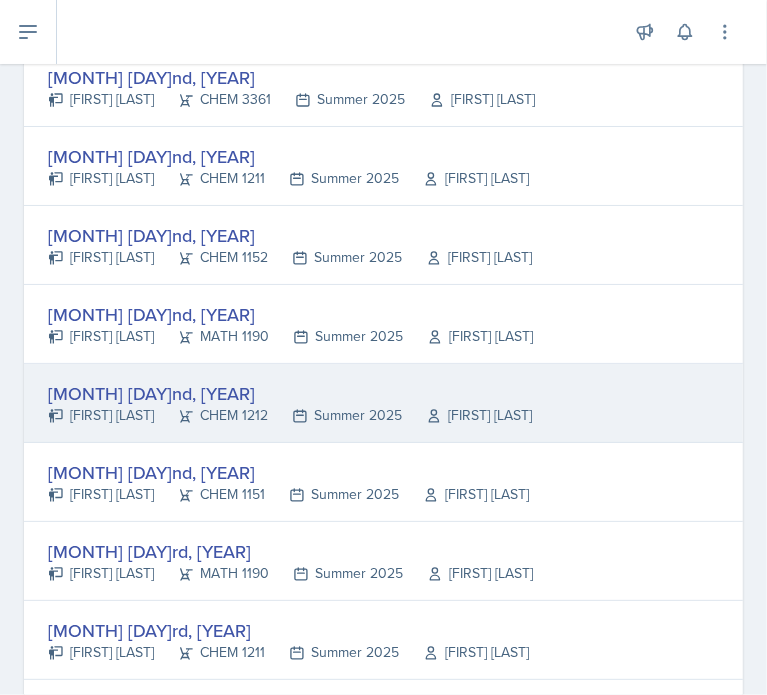scroll, scrollTop: 600, scrollLeft: 0, axis: vertical 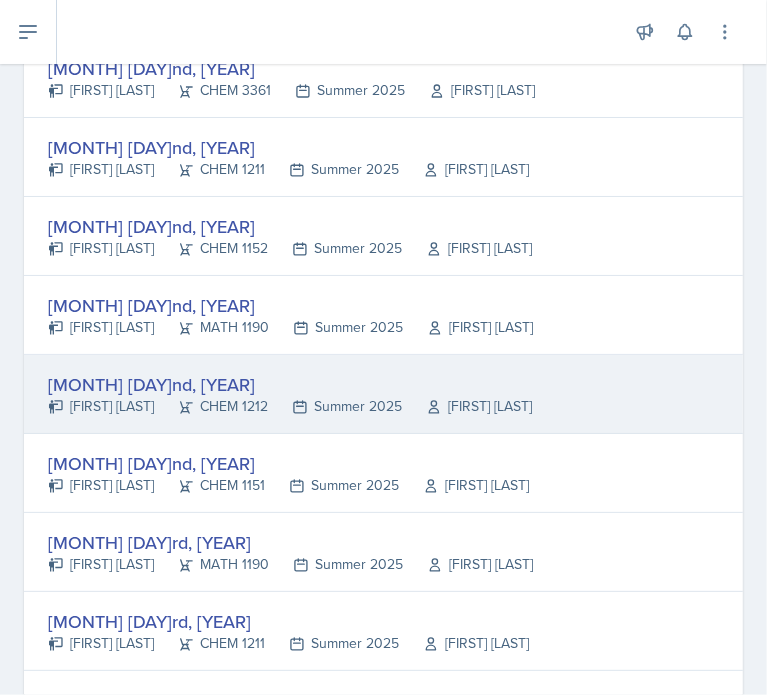 click on "[MONTH] [DAY]nd, [YEAR]" at bounding box center (290, 384) 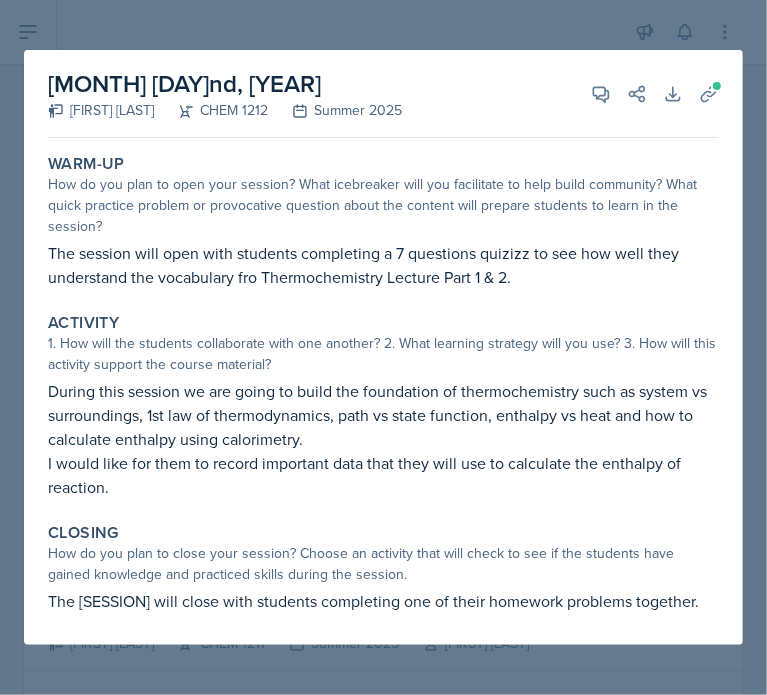 click at bounding box center [383, 347] 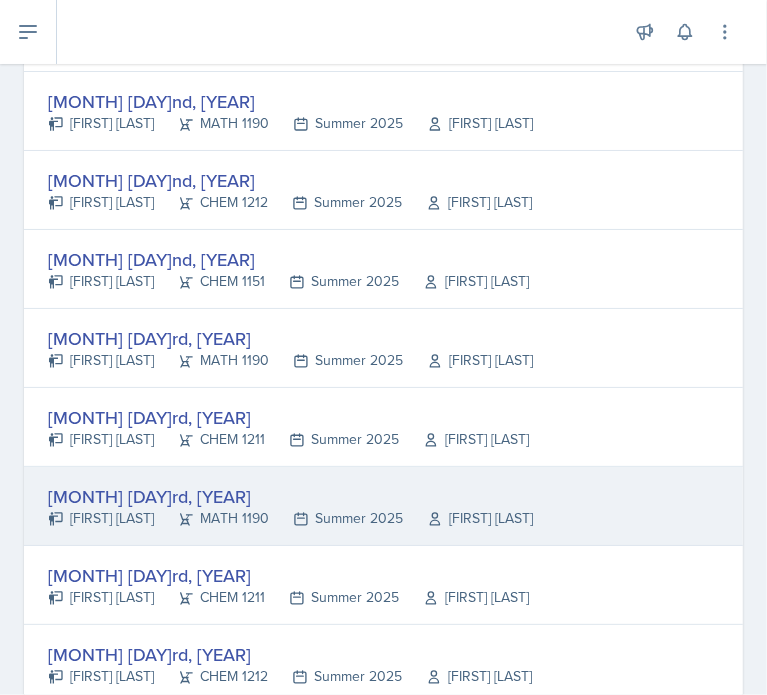 scroll, scrollTop: 900, scrollLeft: 0, axis: vertical 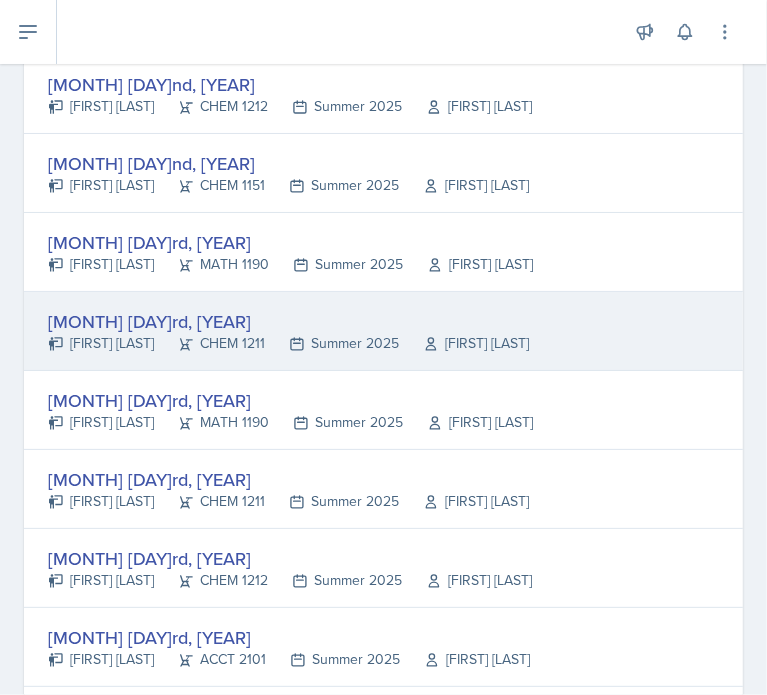 click on "CHEM 1211" at bounding box center (209, 343) 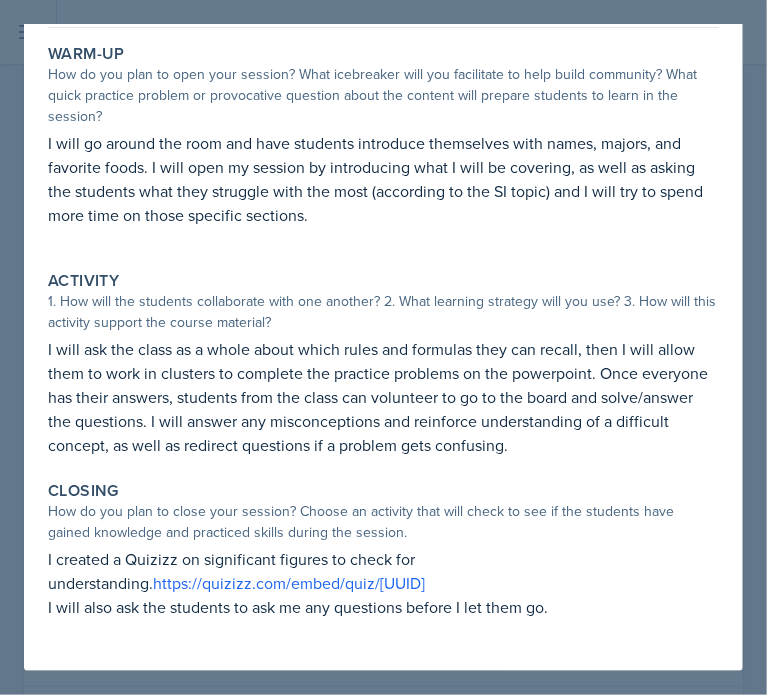 scroll, scrollTop: 156, scrollLeft: 0, axis: vertical 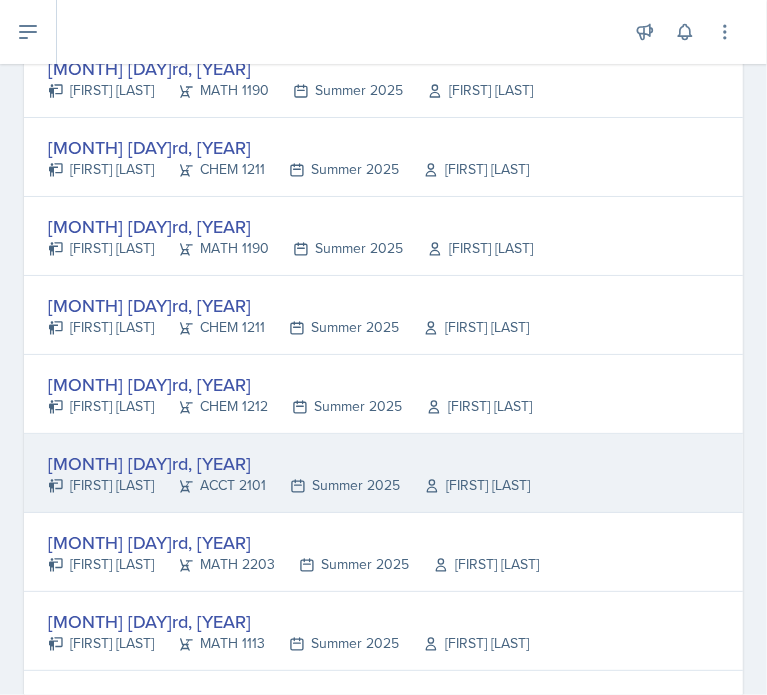 click on "[MONTH] [DAY]rd, [YEAR]" at bounding box center [289, 463] 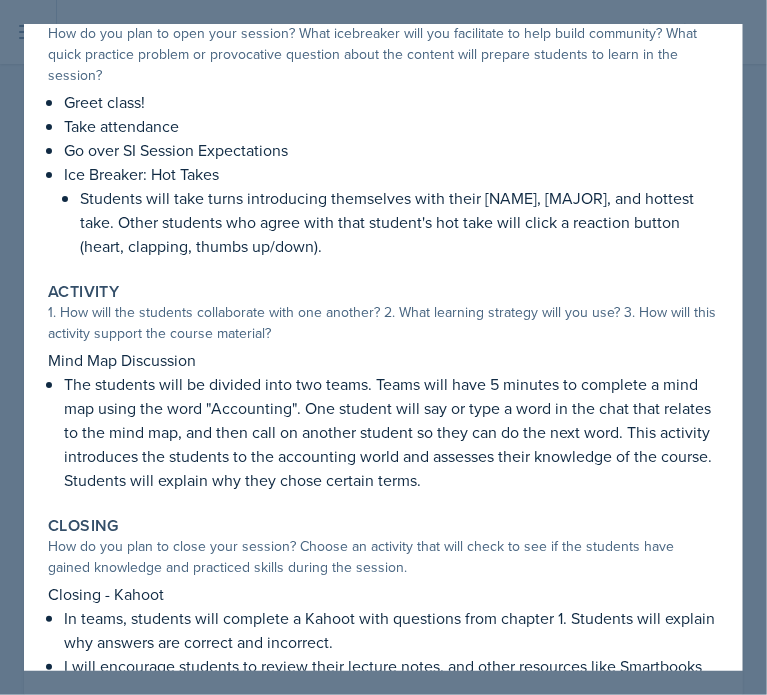 scroll, scrollTop: 188, scrollLeft: 0, axis: vertical 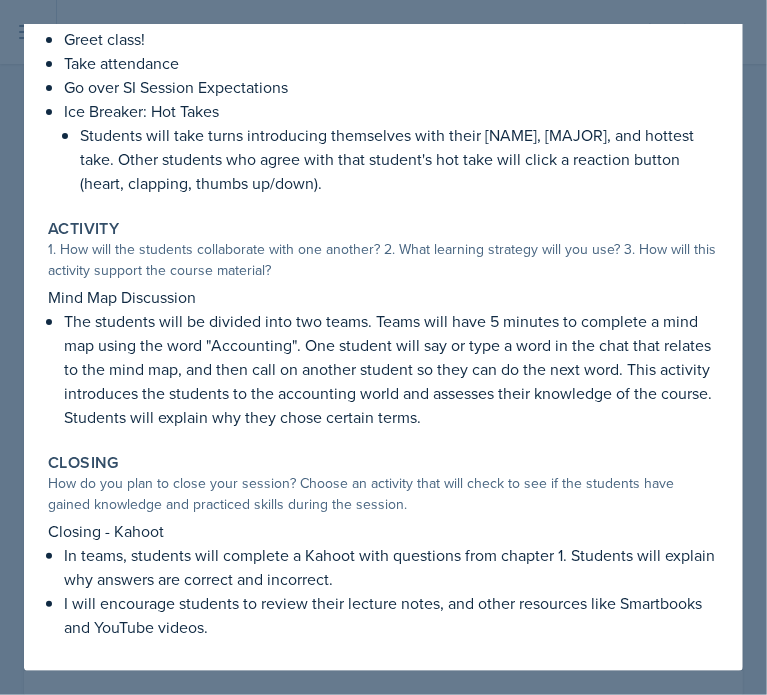 click at bounding box center [383, 347] 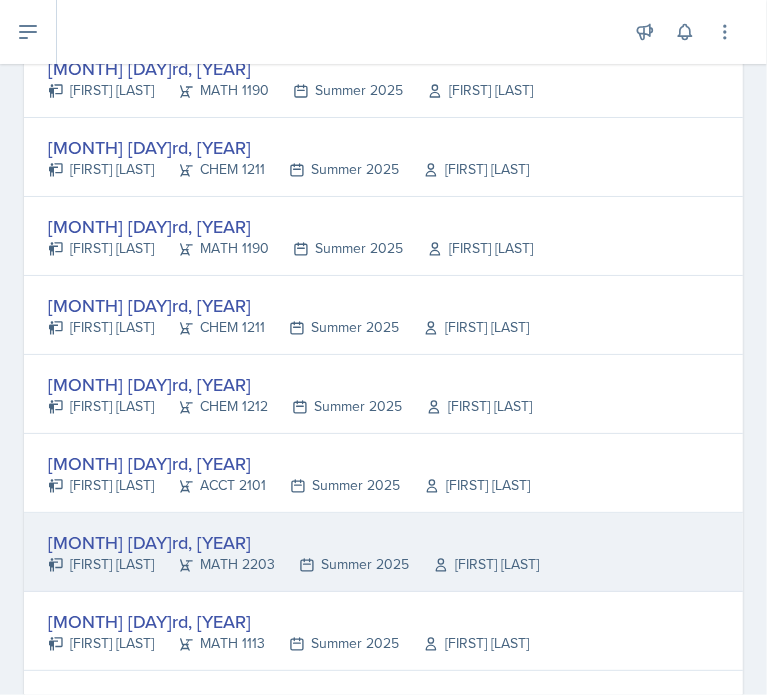 click on "[MONTH] [DAY]rd, [YEAR]" at bounding box center [293, 542] 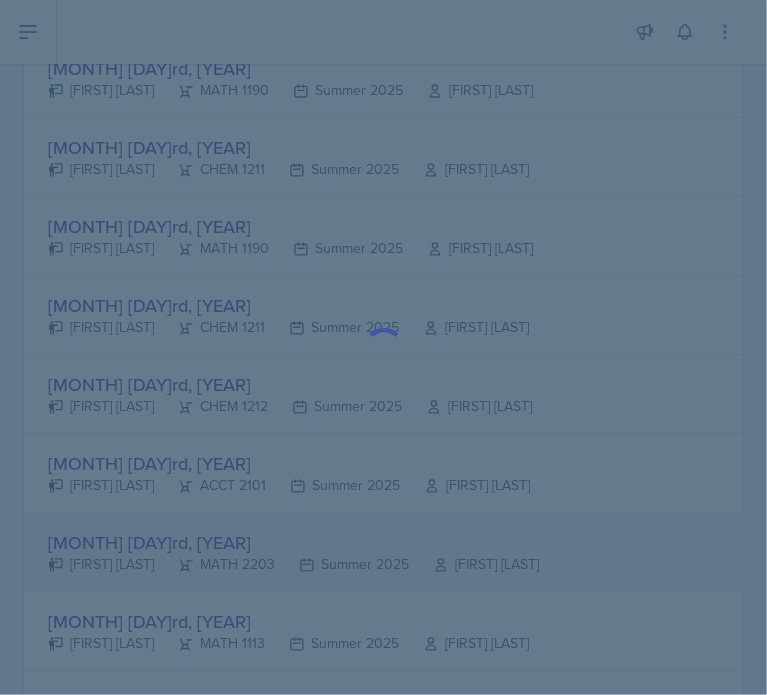 scroll, scrollTop: 0, scrollLeft: 0, axis: both 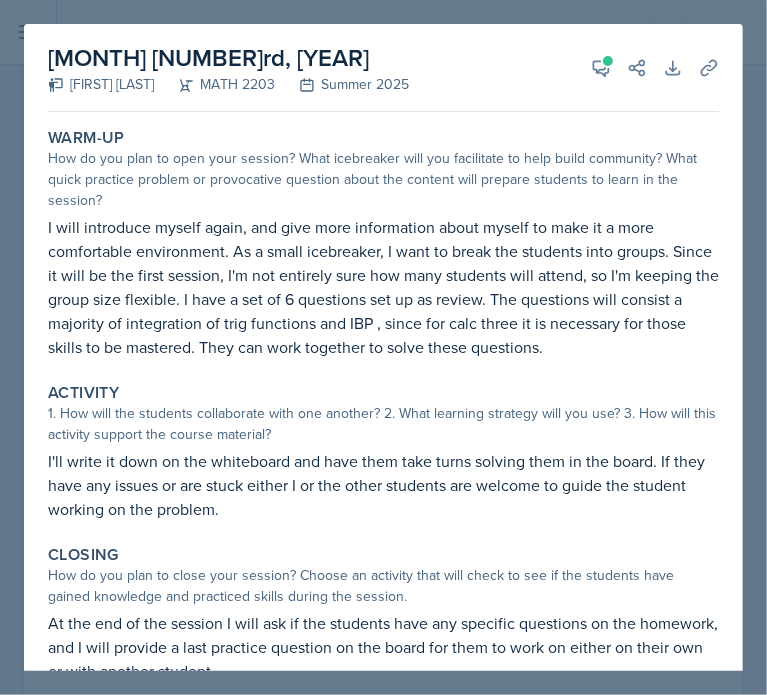 click at bounding box center [383, 347] 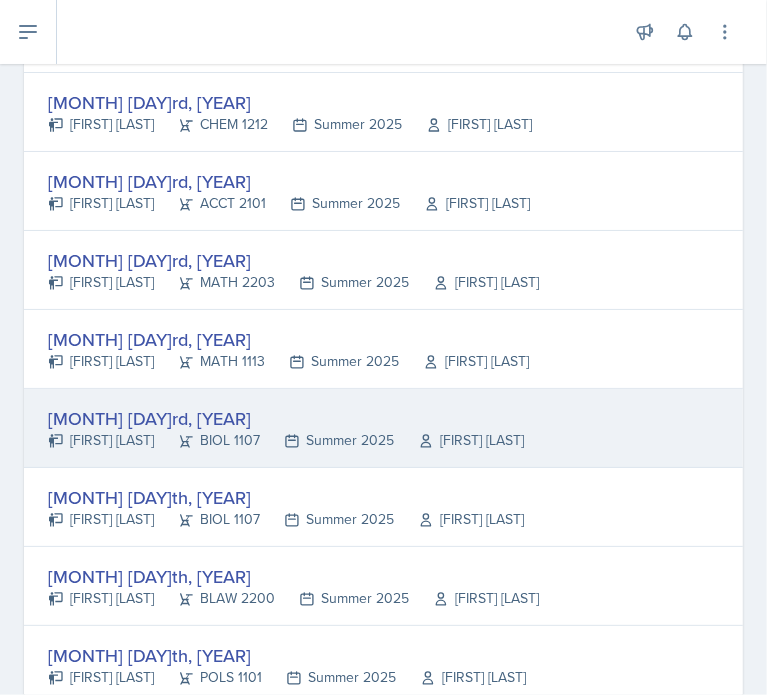scroll, scrollTop: 1374, scrollLeft: 0, axis: vertical 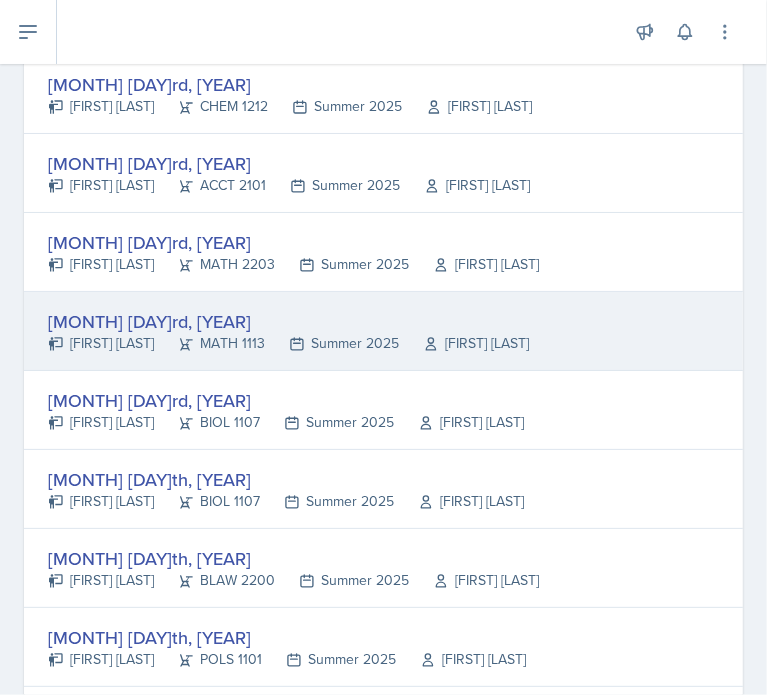 click on "MATH 1113" at bounding box center [209, 343] 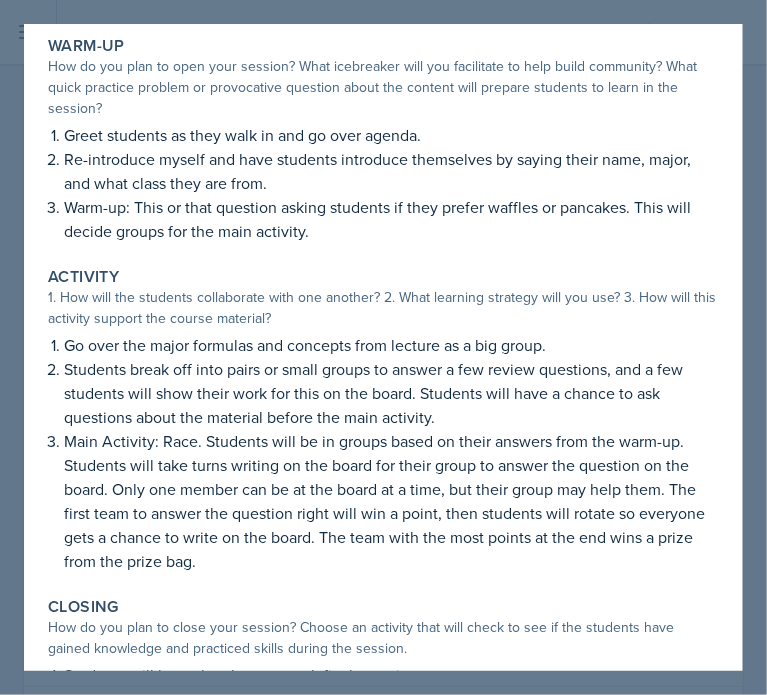 scroll, scrollTop: 100, scrollLeft: 0, axis: vertical 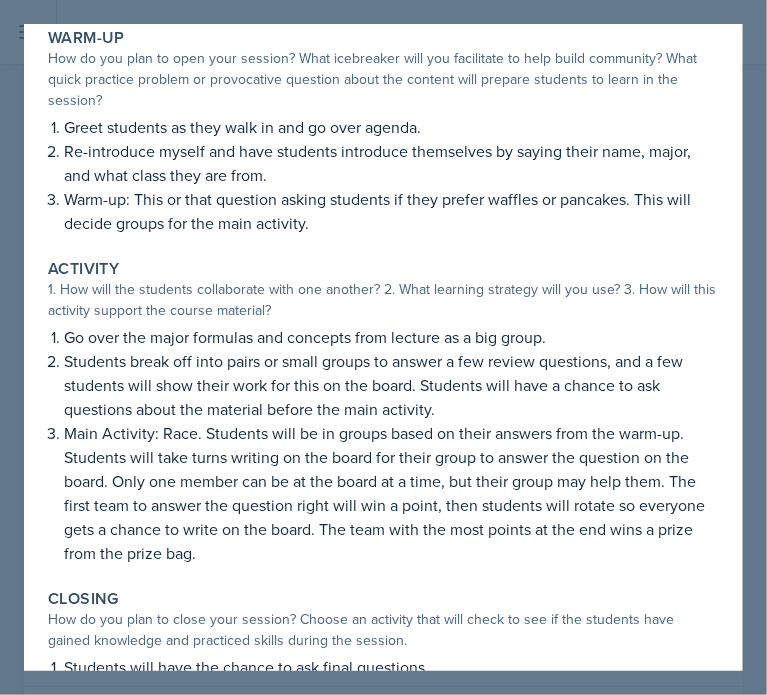 click at bounding box center [383, 347] 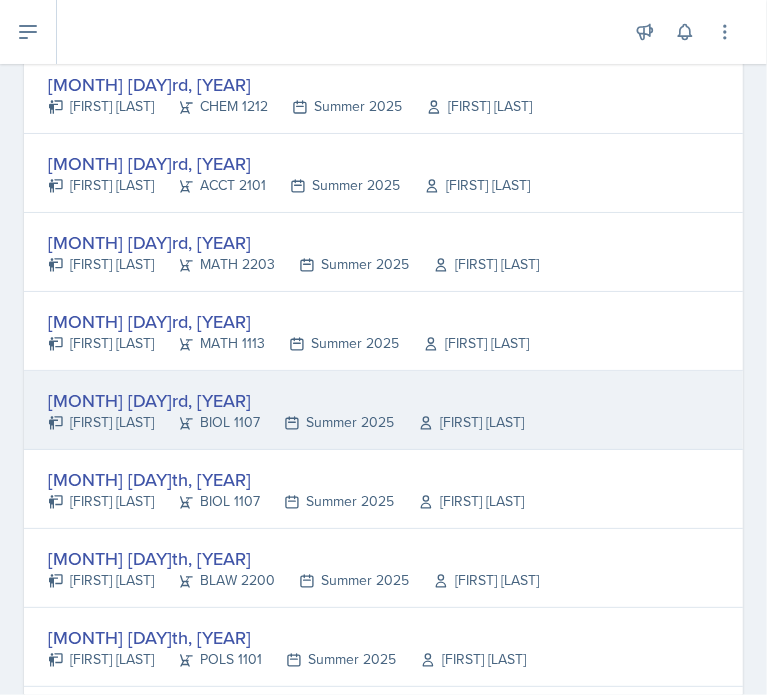 click on "[MONTH] [DAY]rd, [YEAR]" at bounding box center (286, 400) 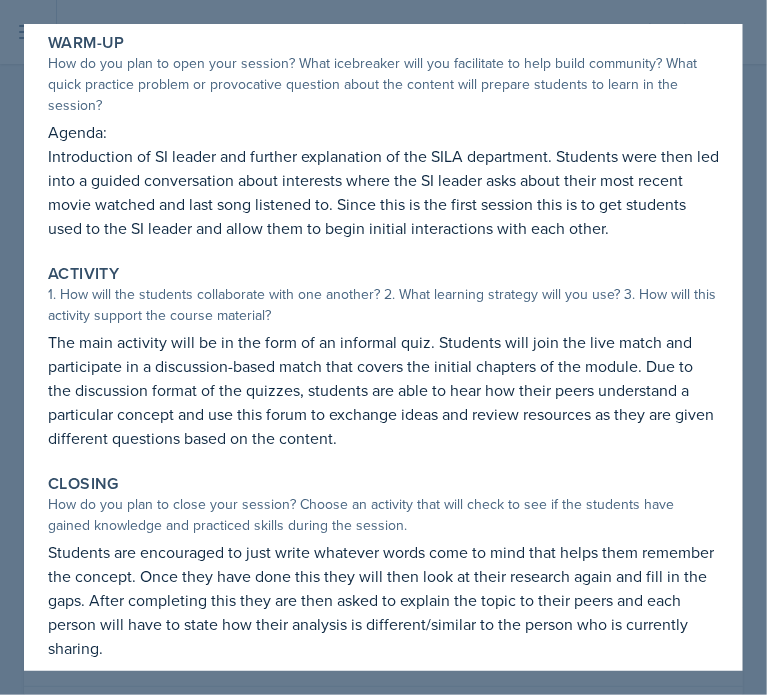 scroll, scrollTop: 100, scrollLeft: 0, axis: vertical 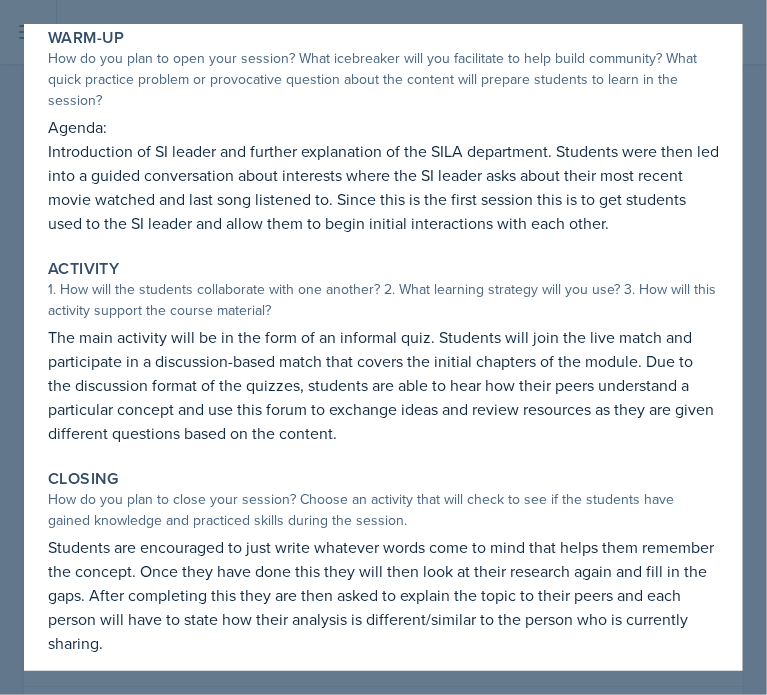 click at bounding box center (383, 347) 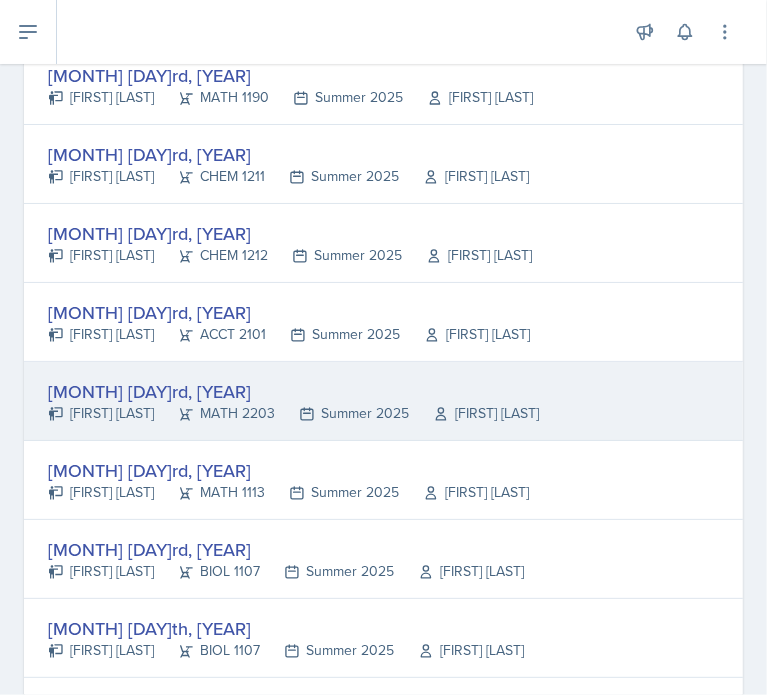 scroll, scrollTop: 1074, scrollLeft: 0, axis: vertical 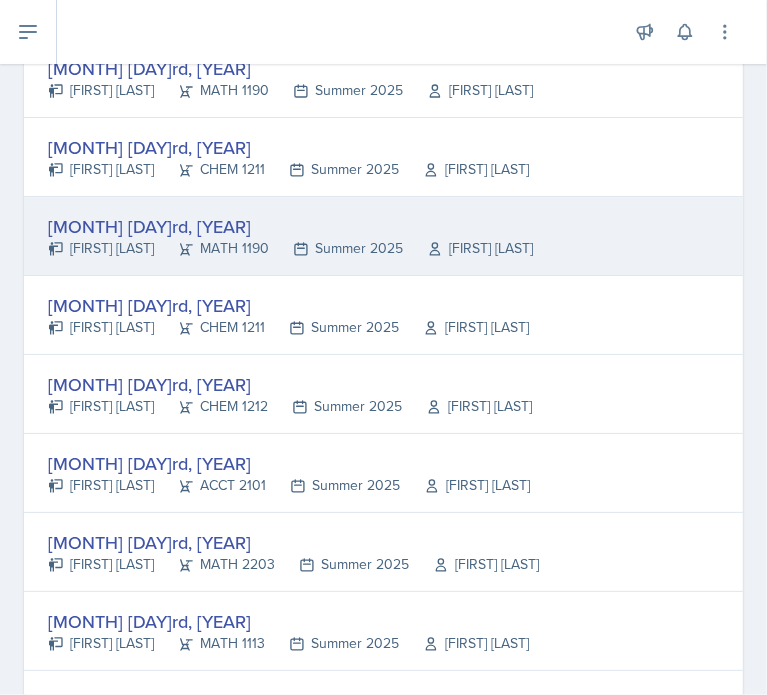 click on "MATH 1190" at bounding box center [211, 248] 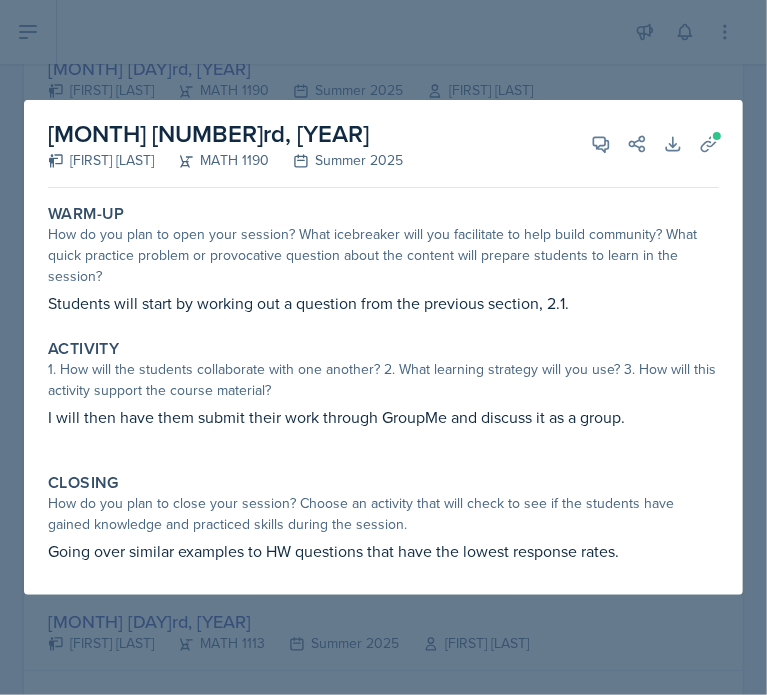 click at bounding box center (383, 347) 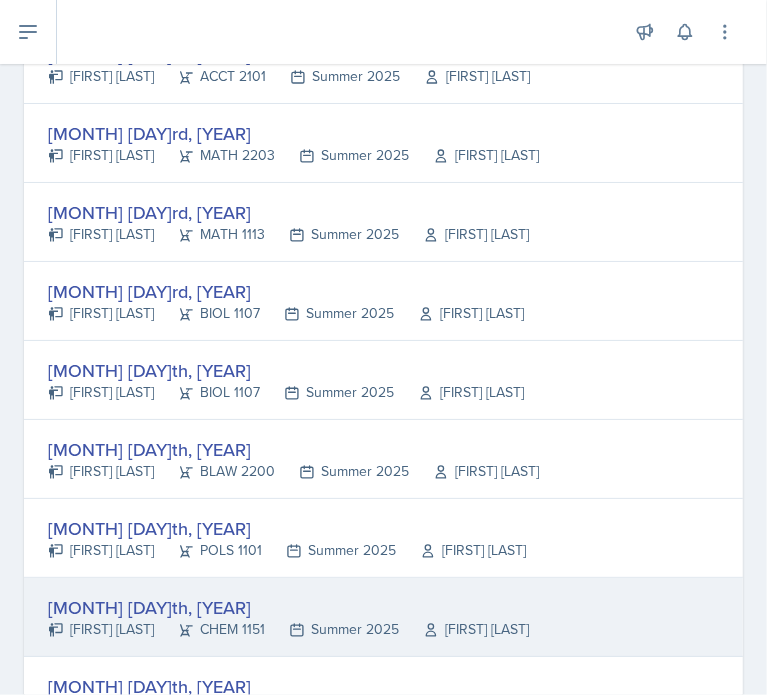 scroll, scrollTop: 1674, scrollLeft: 0, axis: vertical 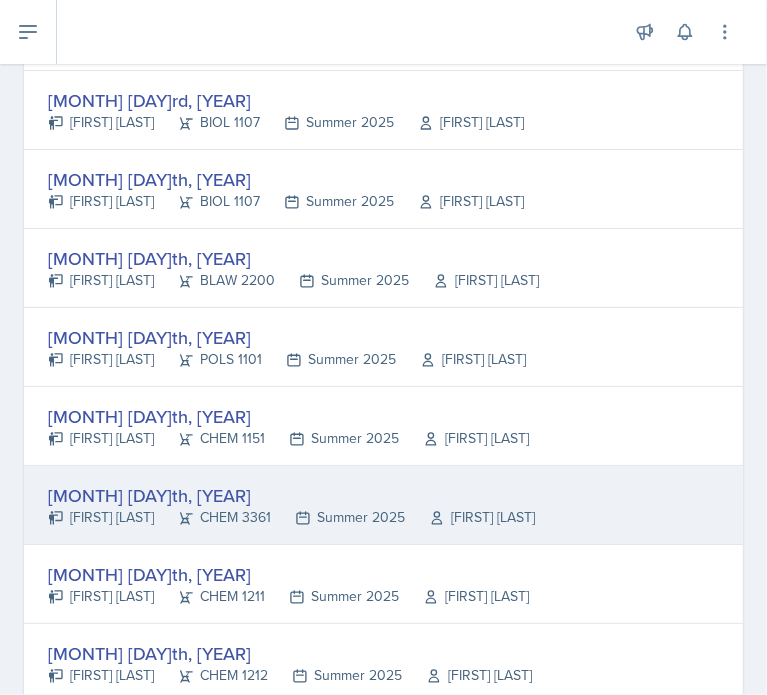 click on "[MONTH] [DAY]th, [YEAR]" at bounding box center [291, 495] 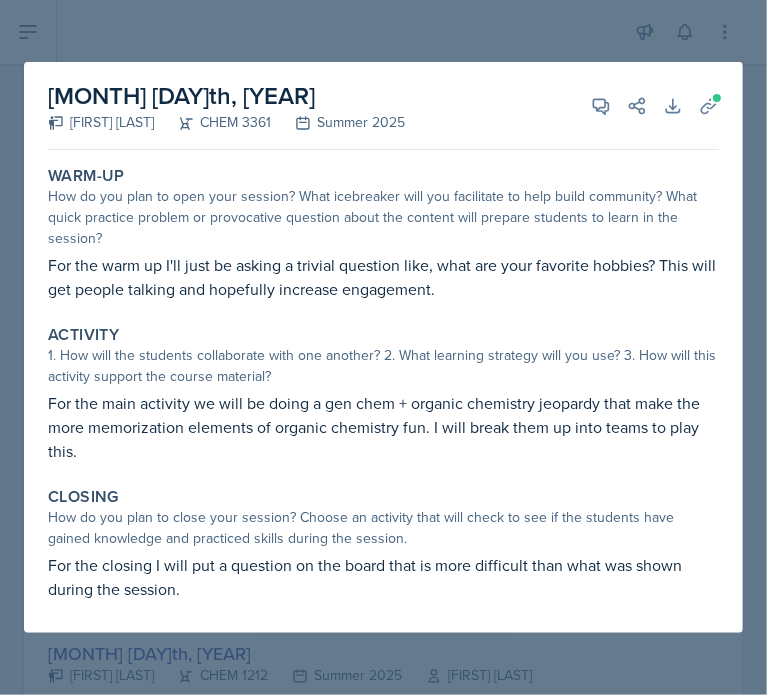 click at bounding box center (383, 347) 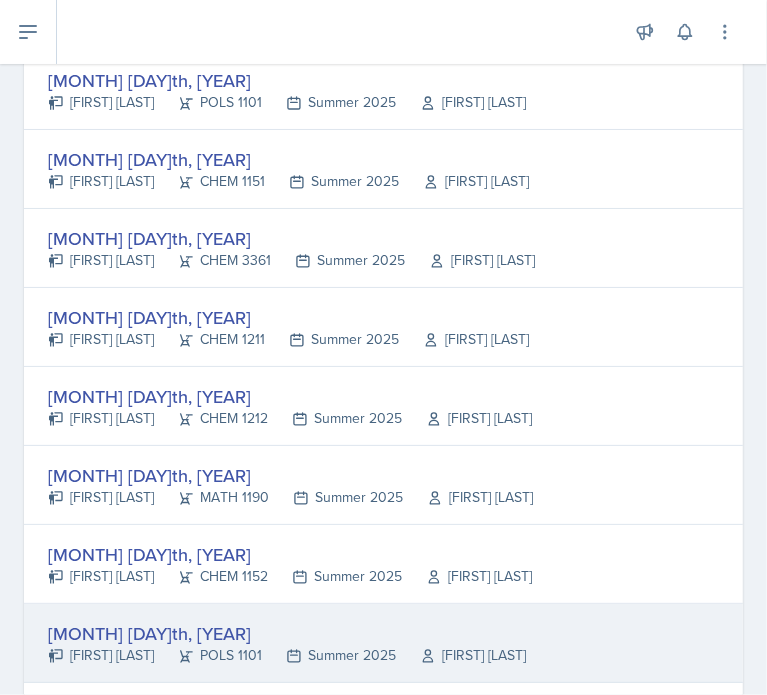 scroll, scrollTop: 2074, scrollLeft: 0, axis: vertical 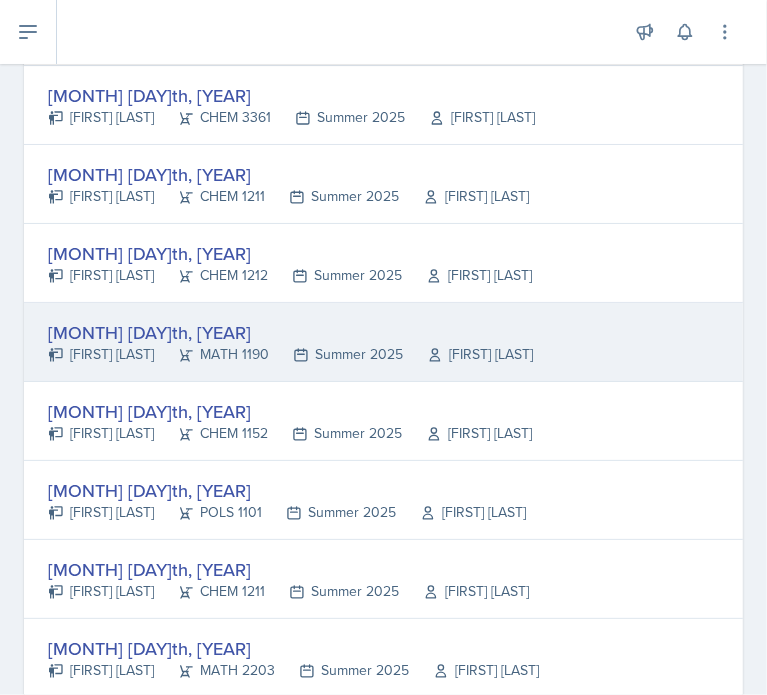 click on "[FIRST] [LAST]" at bounding box center (101, 354) 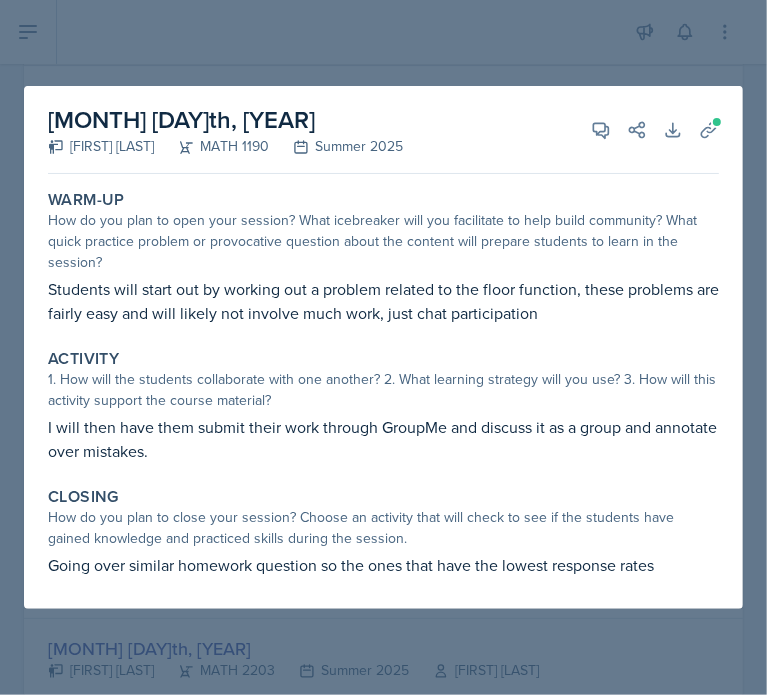 click at bounding box center [383, 347] 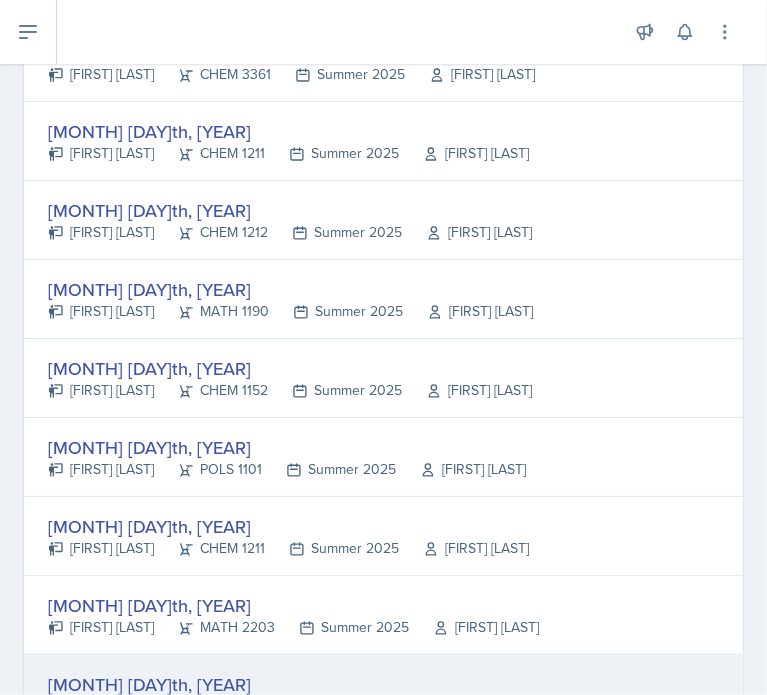 scroll, scrollTop: 2274, scrollLeft: 0, axis: vertical 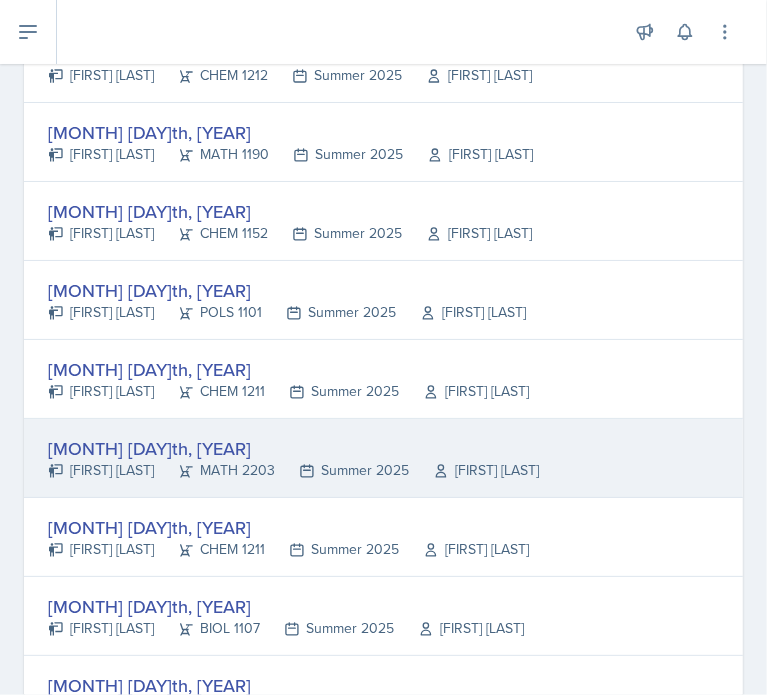 click on "[FIRST] [LAST]" at bounding box center [101, 470] 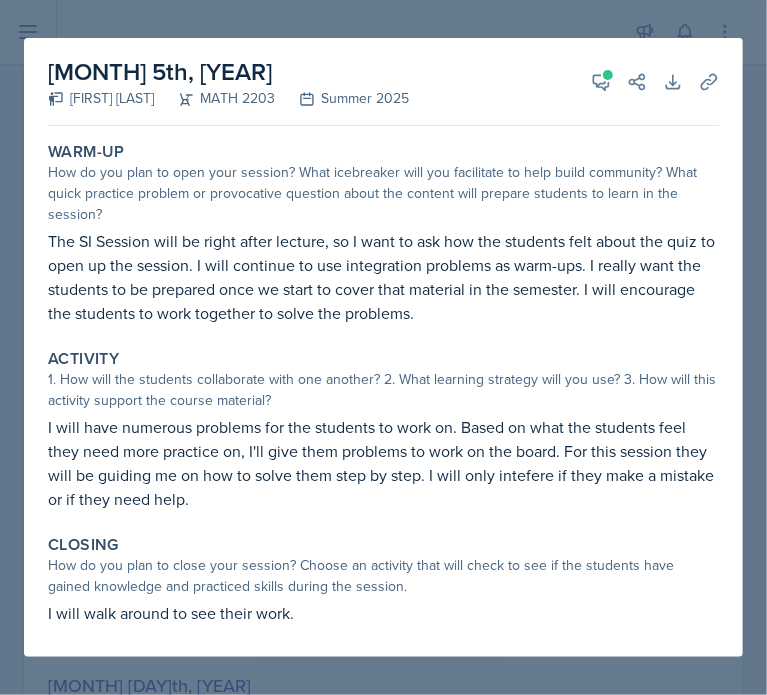 click on "Warm-Up   How do you plan to open your session? What icebreaker will you facilitate to help build community? What quick practice problem or provocative question about the content will prepare students to learn in the session?          The SI Session will be right after lecture, so I want to ask how the students felt about the quiz to open up the session. I will continue to use integration problems as warm-ups. I really want the students to be prepared once we start to cover that material in the semester. I will encourage the students to work together to solve the problems.     Activity   1. How will the students collaborate with one another? 2. What learning strategy will you use? 3. How will this activity support the course material?             Closing    How do you plan to close your session? Choose an activity that will check to see if the students have gained knowledge and practiced skills during the session." at bounding box center [383, 395] 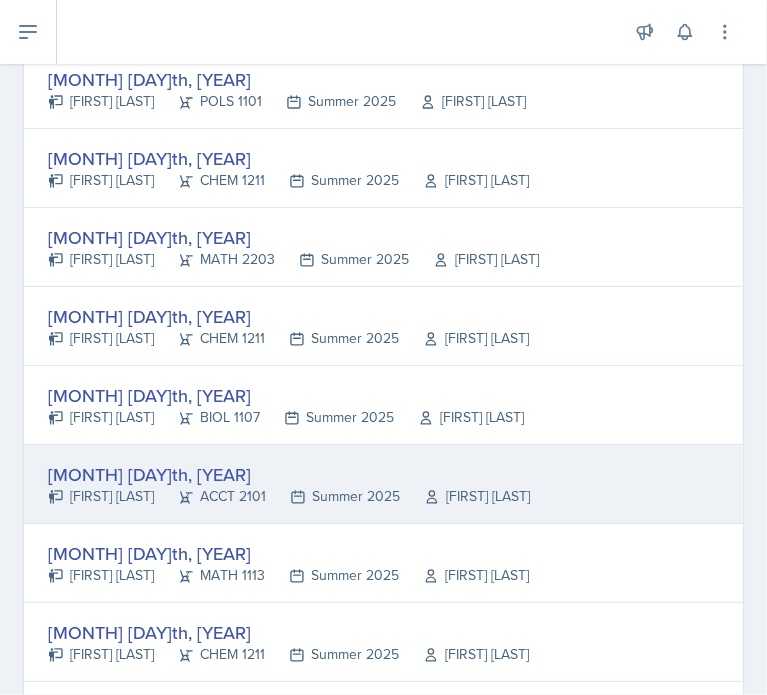 scroll, scrollTop: 2574, scrollLeft: 0, axis: vertical 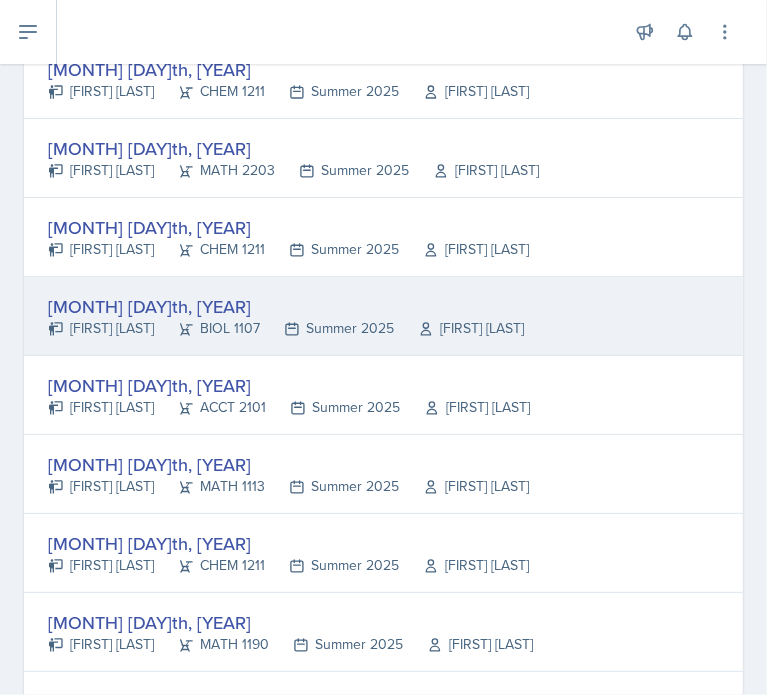 click on "[FIRST] [LAST]" at bounding box center [101, 328] 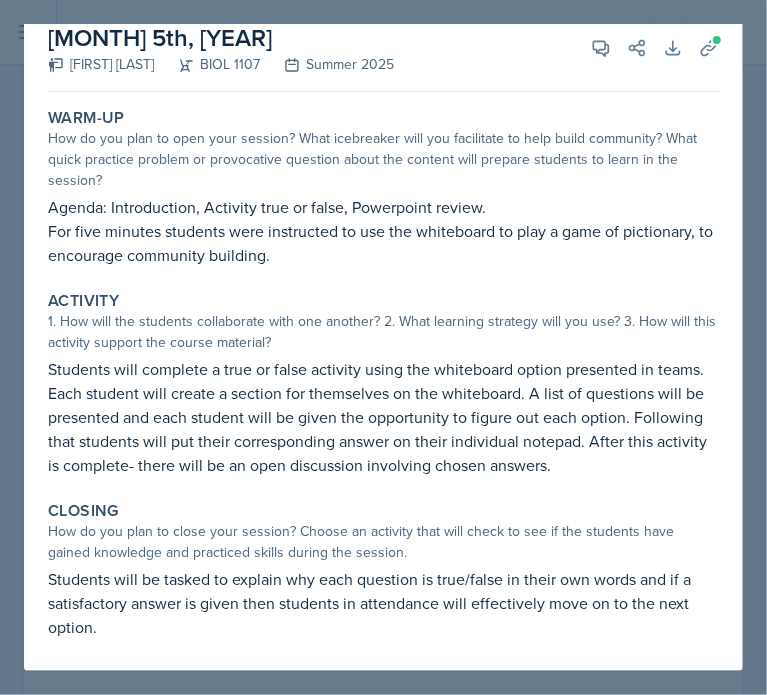 scroll, scrollTop: 92, scrollLeft: 0, axis: vertical 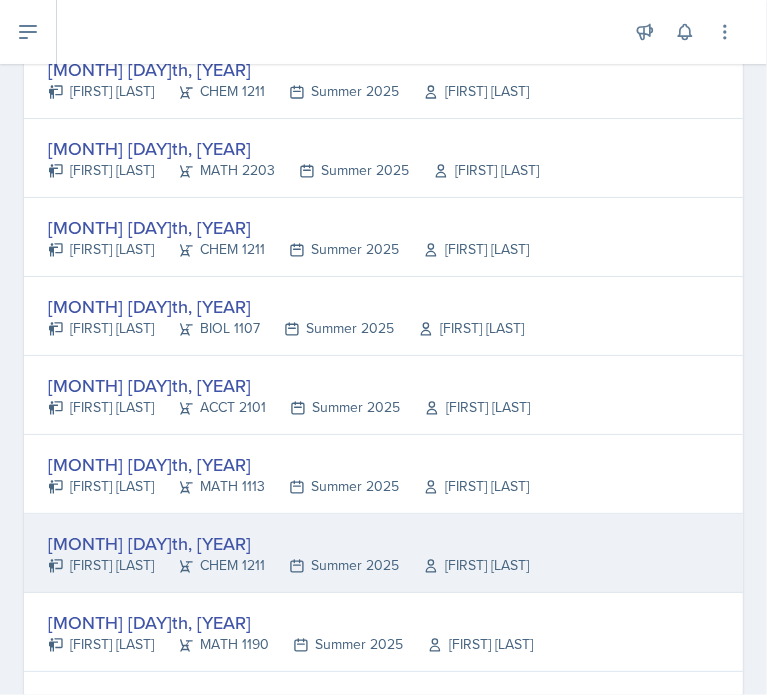 click on "[MONTH] [DAY]th, [YEAR]" at bounding box center (288, 543) 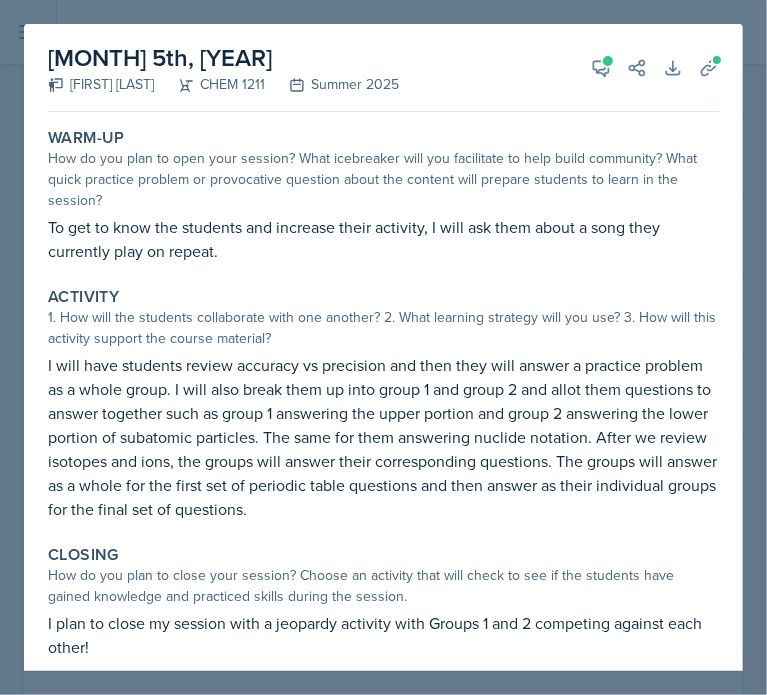 scroll, scrollTop: 20, scrollLeft: 0, axis: vertical 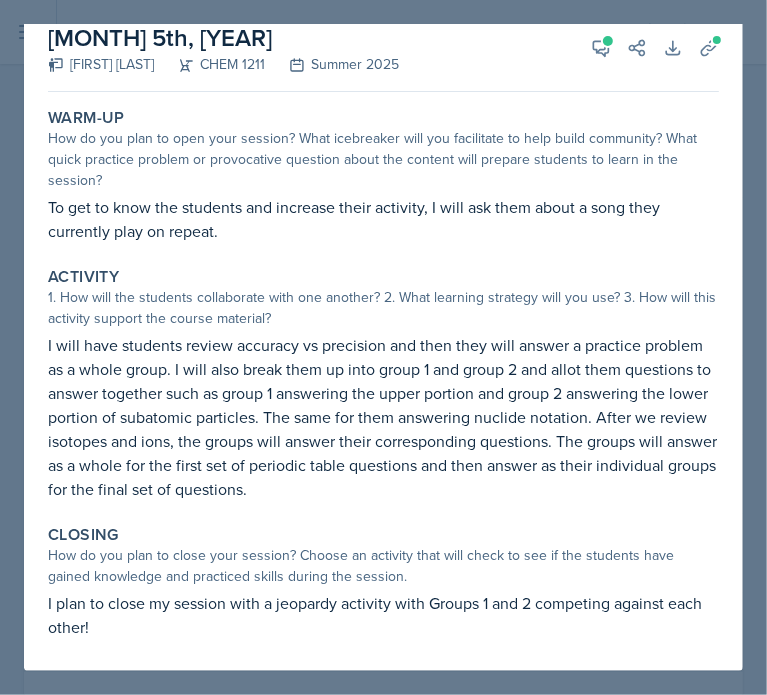 click at bounding box center [383, 347] 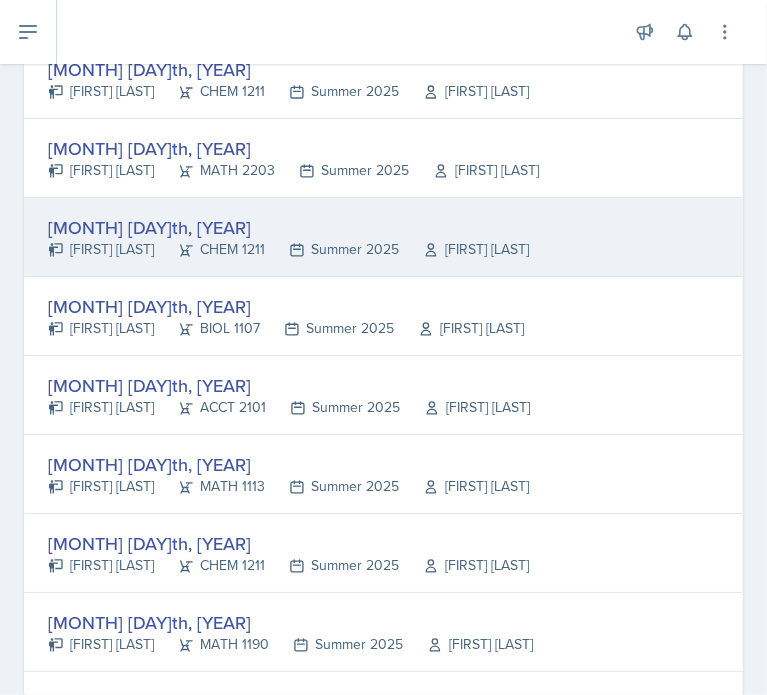 click on "[MONTH] [DAY]th, [YEAR]
[FIRST] [LAST]
[COURSE]
[TERM] [YEAR]
[FIRST] [LAST]" at bounding box center [383, 237] 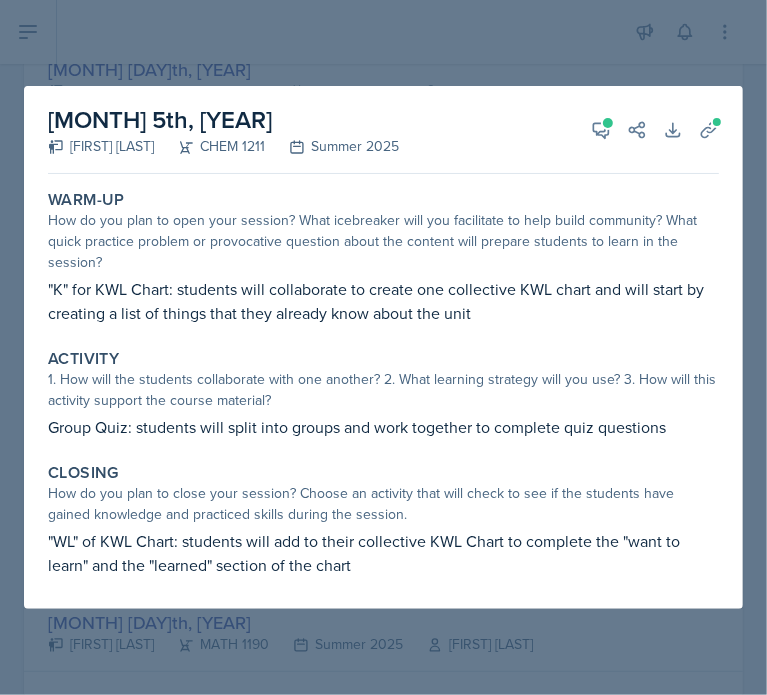click at bounding box center [383, 347] 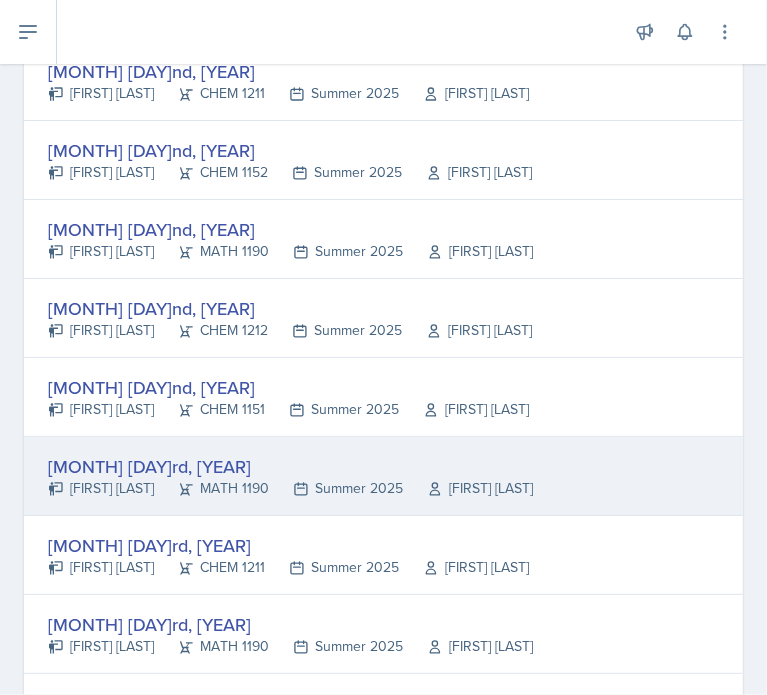 scroll, scrollTop: 74, scrollLeft: 0, axis: vertical 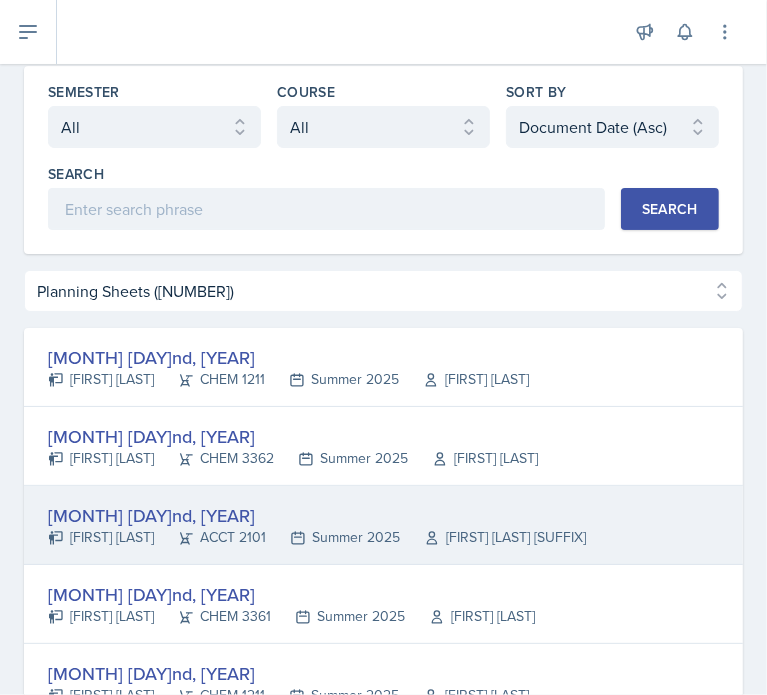 click on "[MONTH] [NUMBER]nd, [YEAR]
[FIRST] [LAST]
[SUBJECT] [NUMBER]
[SEMESTER] [YEAR]
[NAME]" at bounding box center [383, 525] 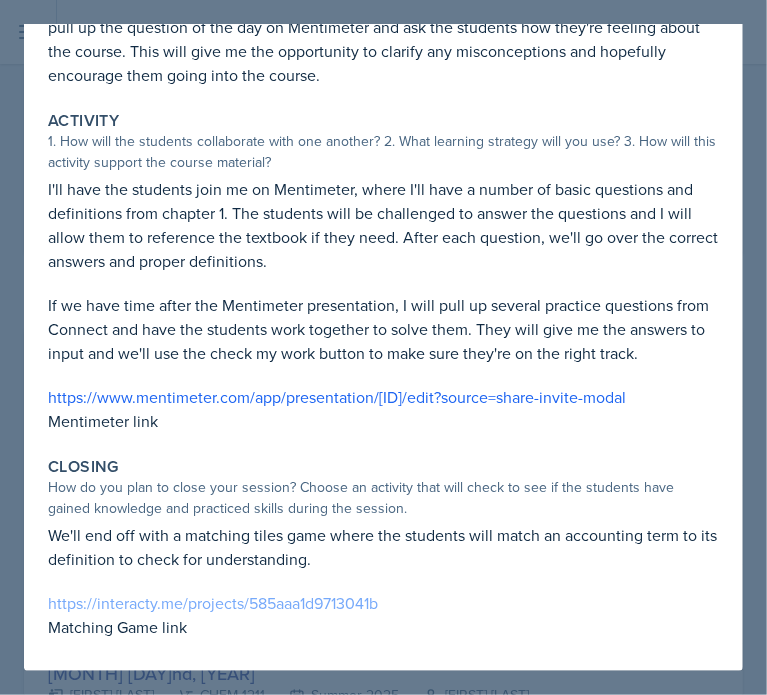scroll, scrollTop: 296, scrollLeft: 0, axis: vertical 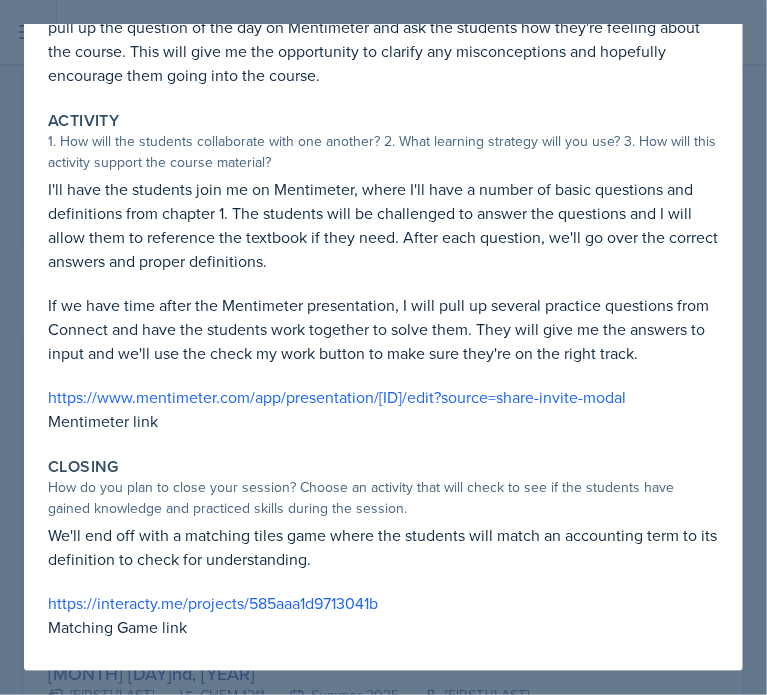 click on "I'll begin by introducing myself to all the students as they come in. We'll play two truths and a lie to get to know each other, since it's the first day. Then right before we start the main material, I'll pull up the question of the day on Mentimeter and ask the students how they're feeling about the course. This will give me the opportunity to clarify any misconceptions and hopefully encourage them going into the course.     https://www.mentimeter.com/app/presentation/[ID]/edit?source=share-invite-modal Mentimeter link     Closing            Matching Game link" at bounding box center (383, 271) 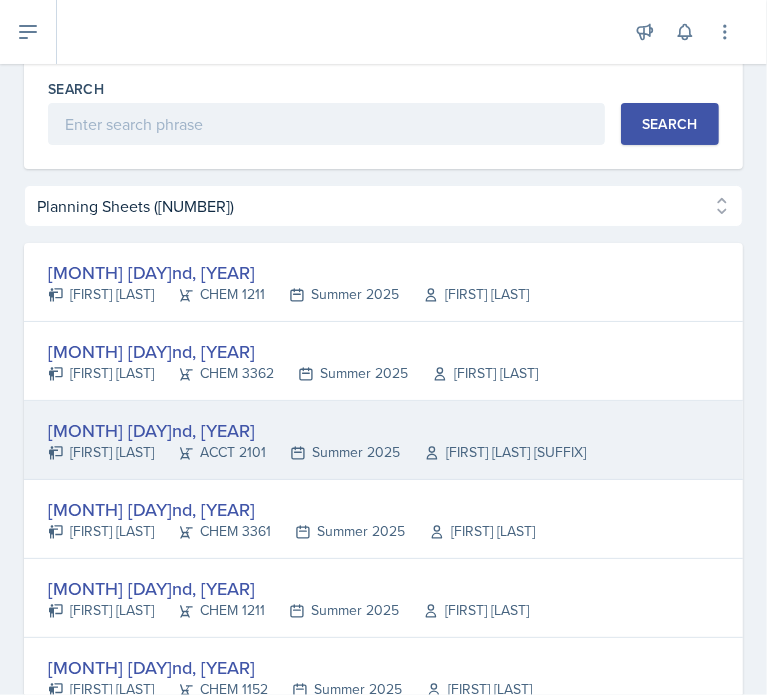 scroll, scrollTop: 574, scrollLeft: 0, axis: vertical 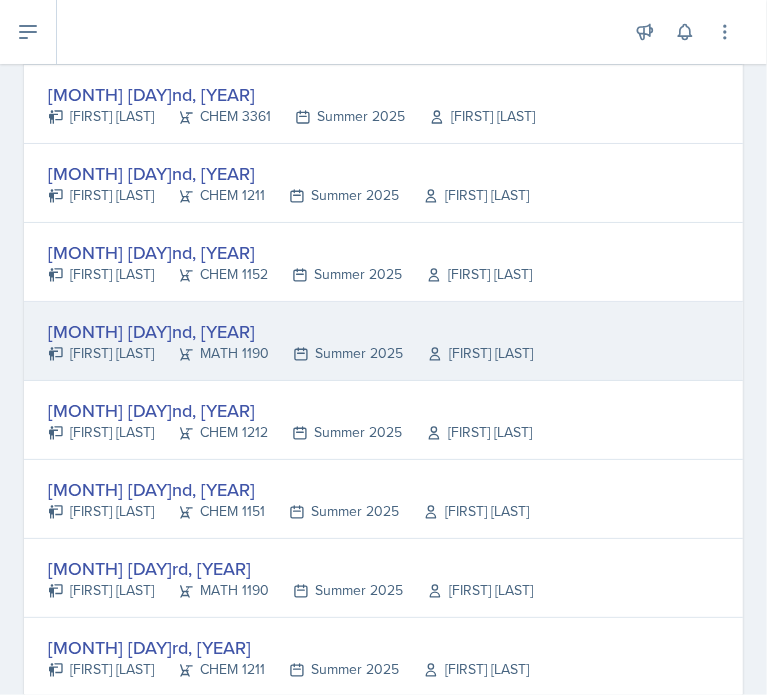 click on "MATH 1190" at bounding box center [211, 353] 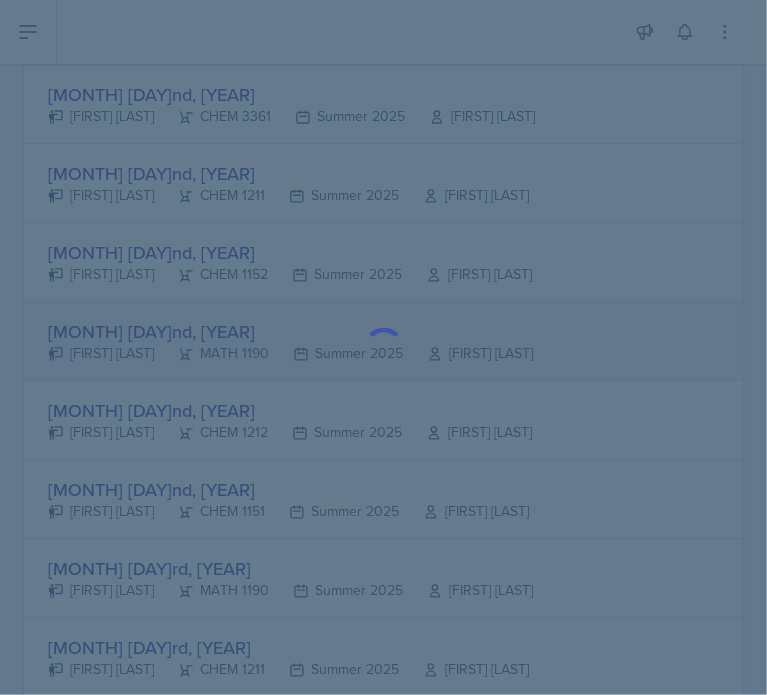scroll, scrollTop: 0, scrollLeft: 0, axis: both 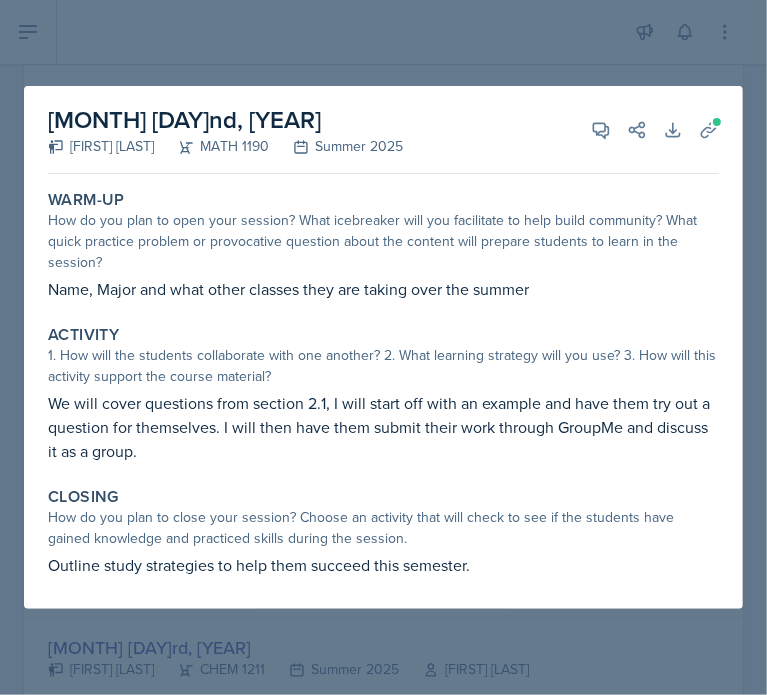 click at bounding box center (383, 347) 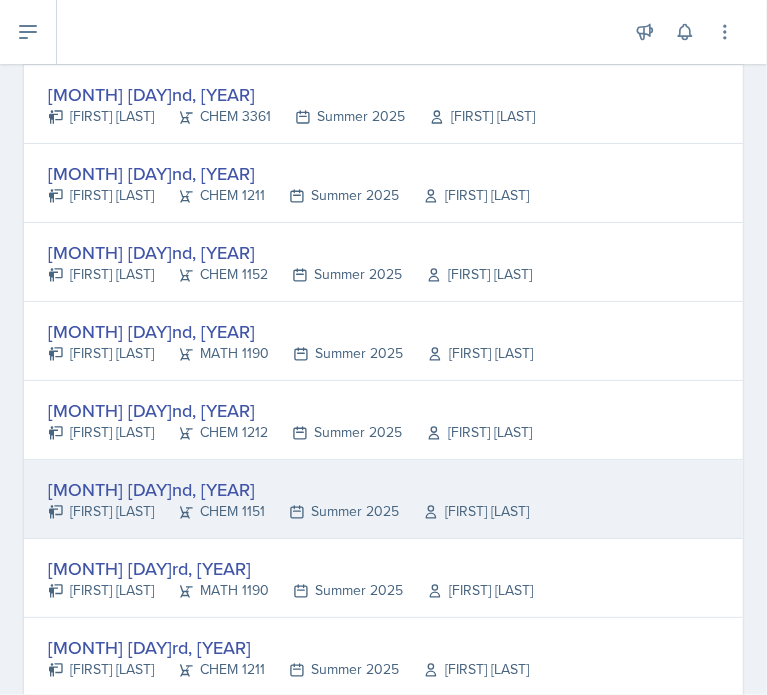 click on "CHEM 1151" at bounding box center (209, 511) 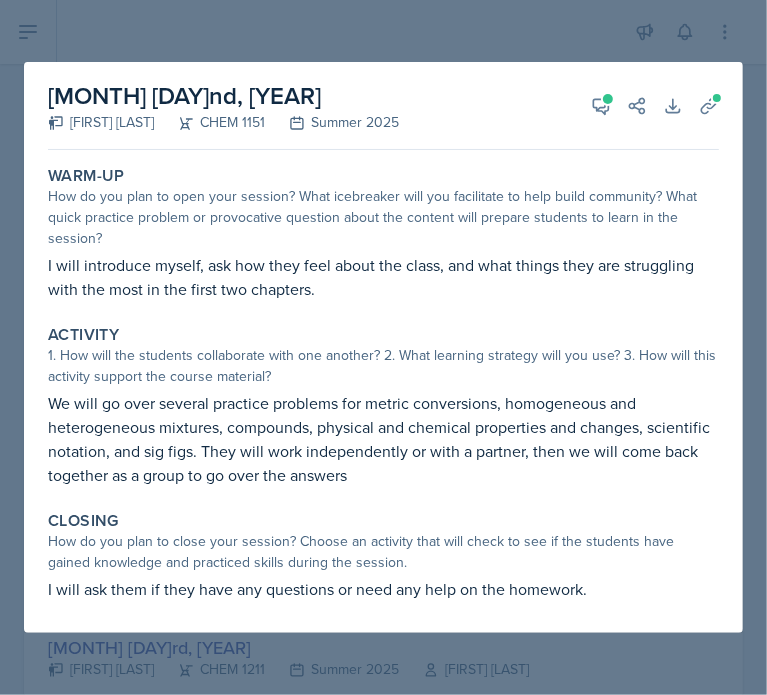 click at bounding box center (383, 347) 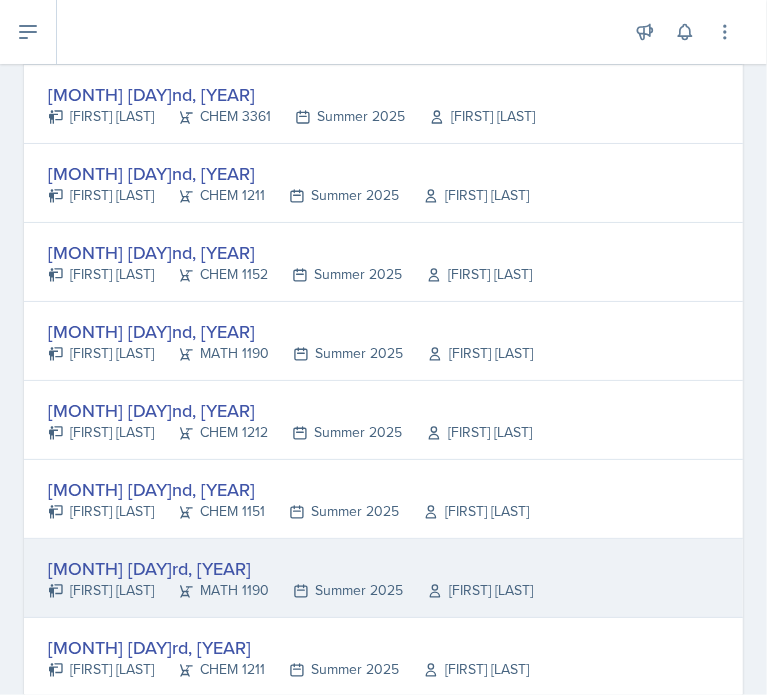 click on "MATH 1190" at bounding box center (211, 590) 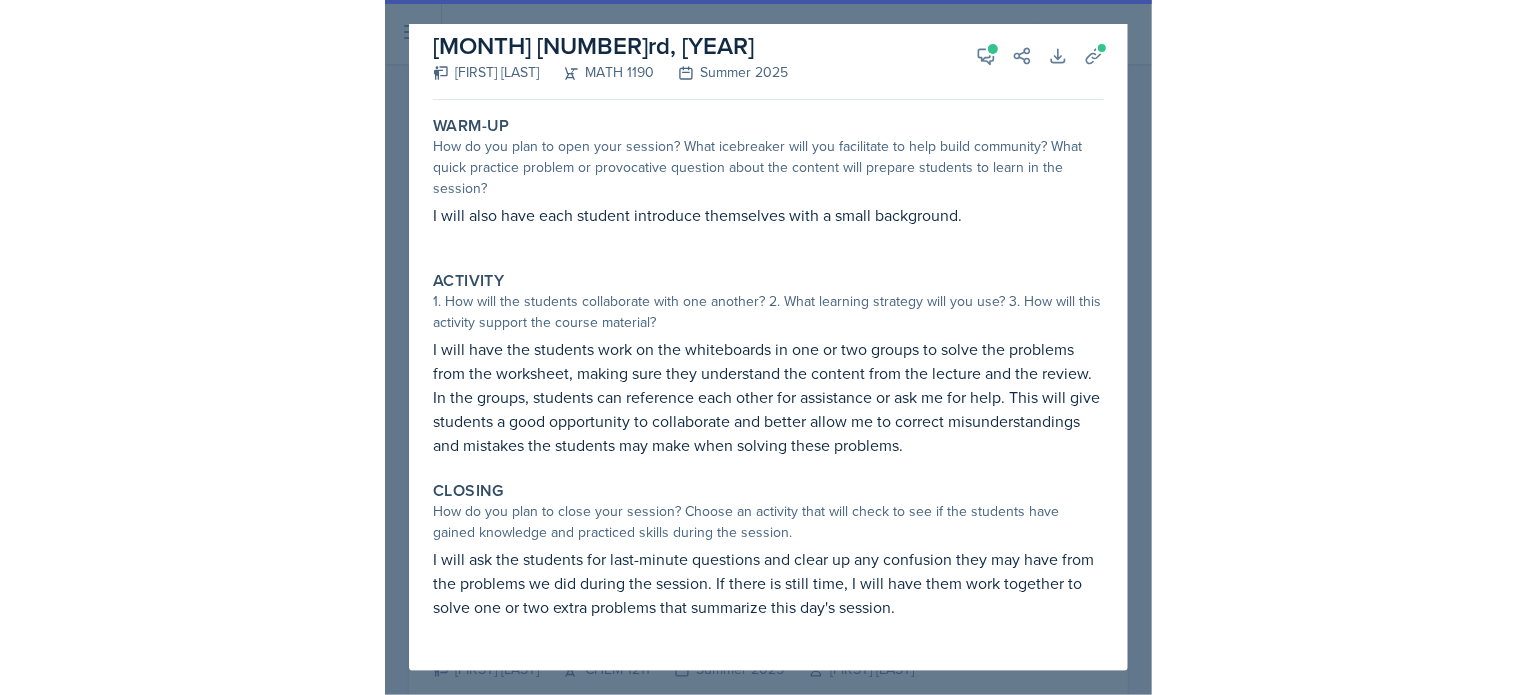 scroll, scrollTop: 36, scrollLeft: 0, axis: vertical 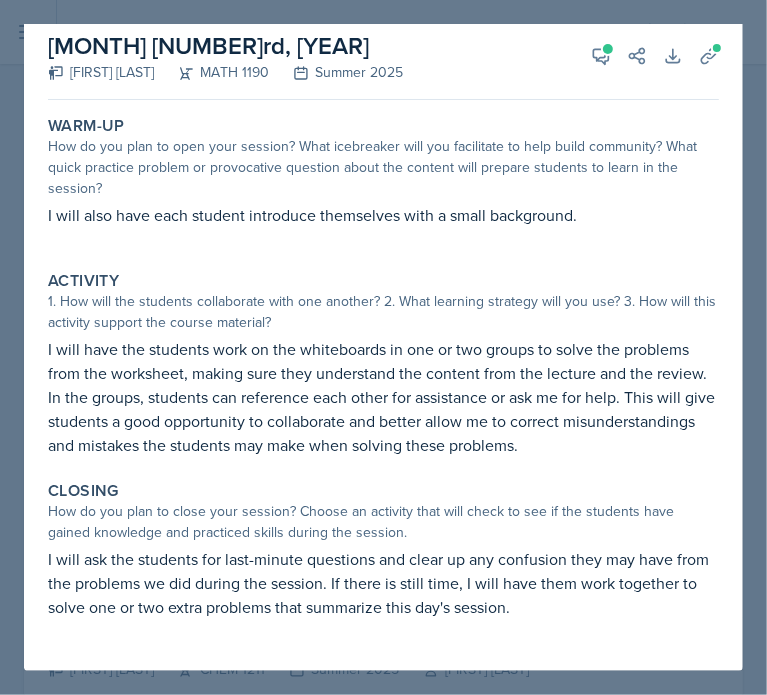 click on "Warm-Up   How do you plan to open your session? What icebreaker will you facilitate to help build community? What quick practice problem or provocative question about the content will prepare students to learn in the session?          We will spend the first few minutes of the session reviewing what was learned from the lecture. I will also have each student introduce themselves with a small background.     Activity   1. How will the students collaborate with one another? 2. What learning strategy will you use? 3. How will this activity support the course material?         I will have the students work on the whiteboards in one or two groups to solve the problems from the worksheet, making sure they understand the content from the lecture and the review. In the groups, students can reference each other for assistance or ask me for help. This will give students a good opportunity to collaborate and better allow me to correct misunderstandings and mistakes the students may make when solving these problems." at bounding box center [383, 389] 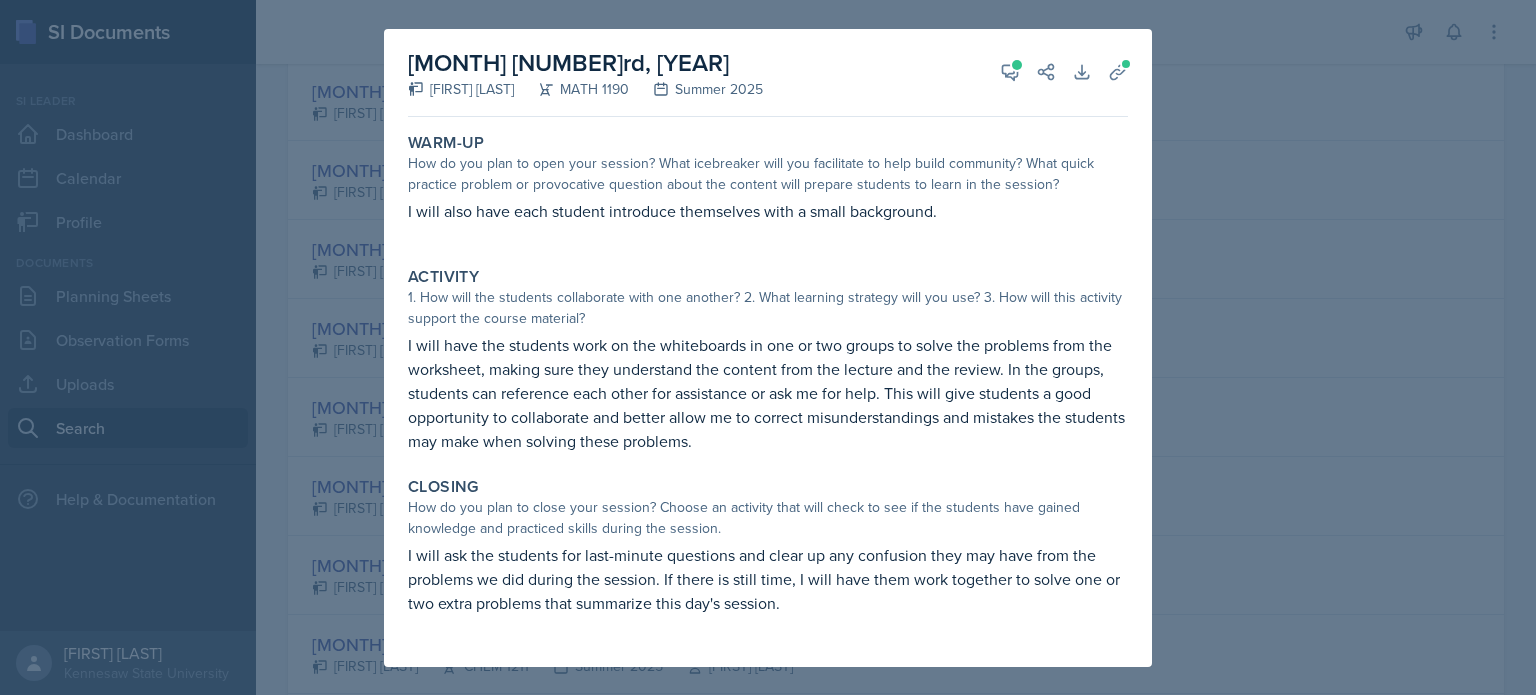 scroll, scrollTop: 14, scrollLeft: 0, axis: vertical 